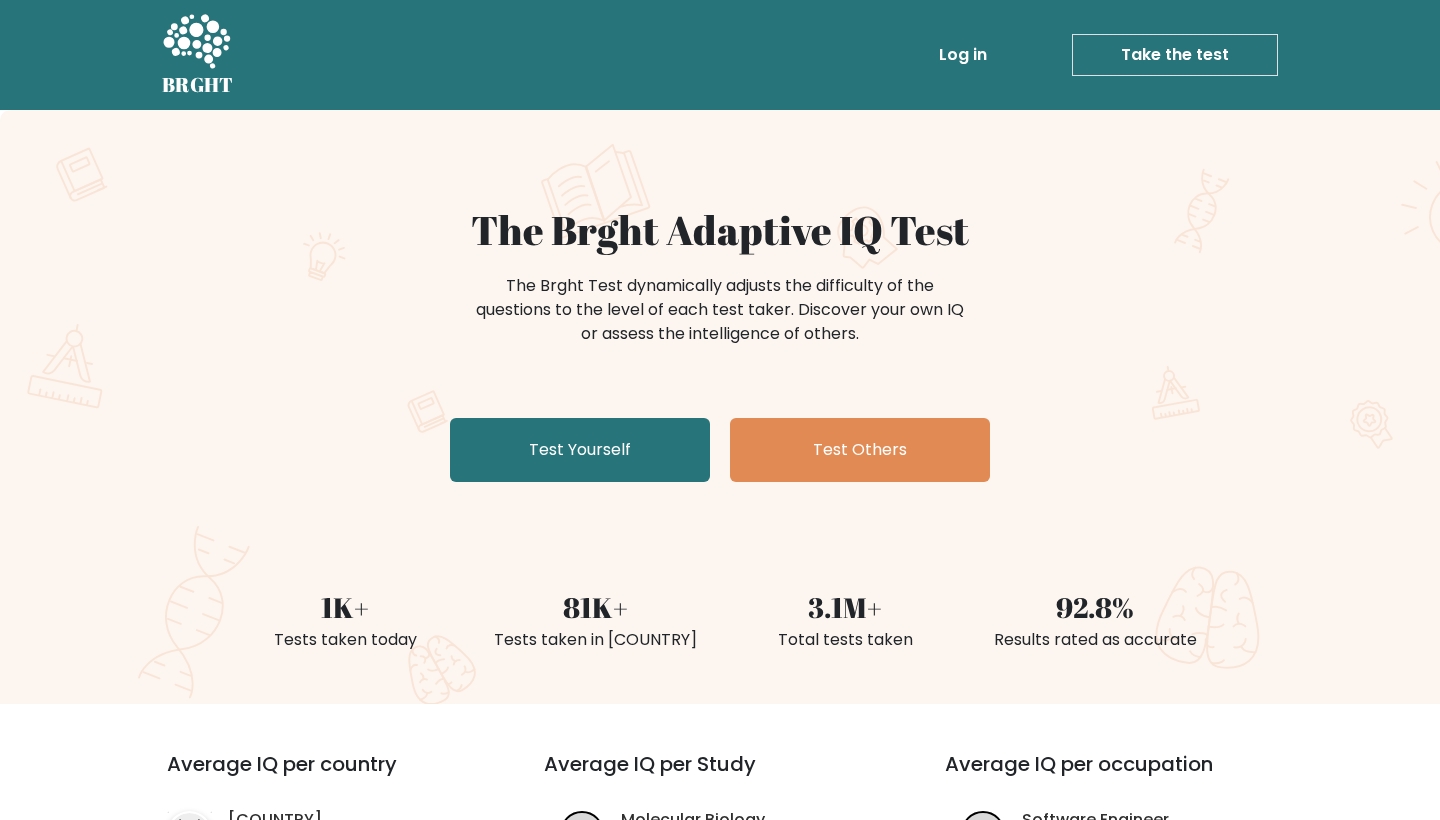 scroll, scrollTop: 0, scrollLeft: 0, axis: both 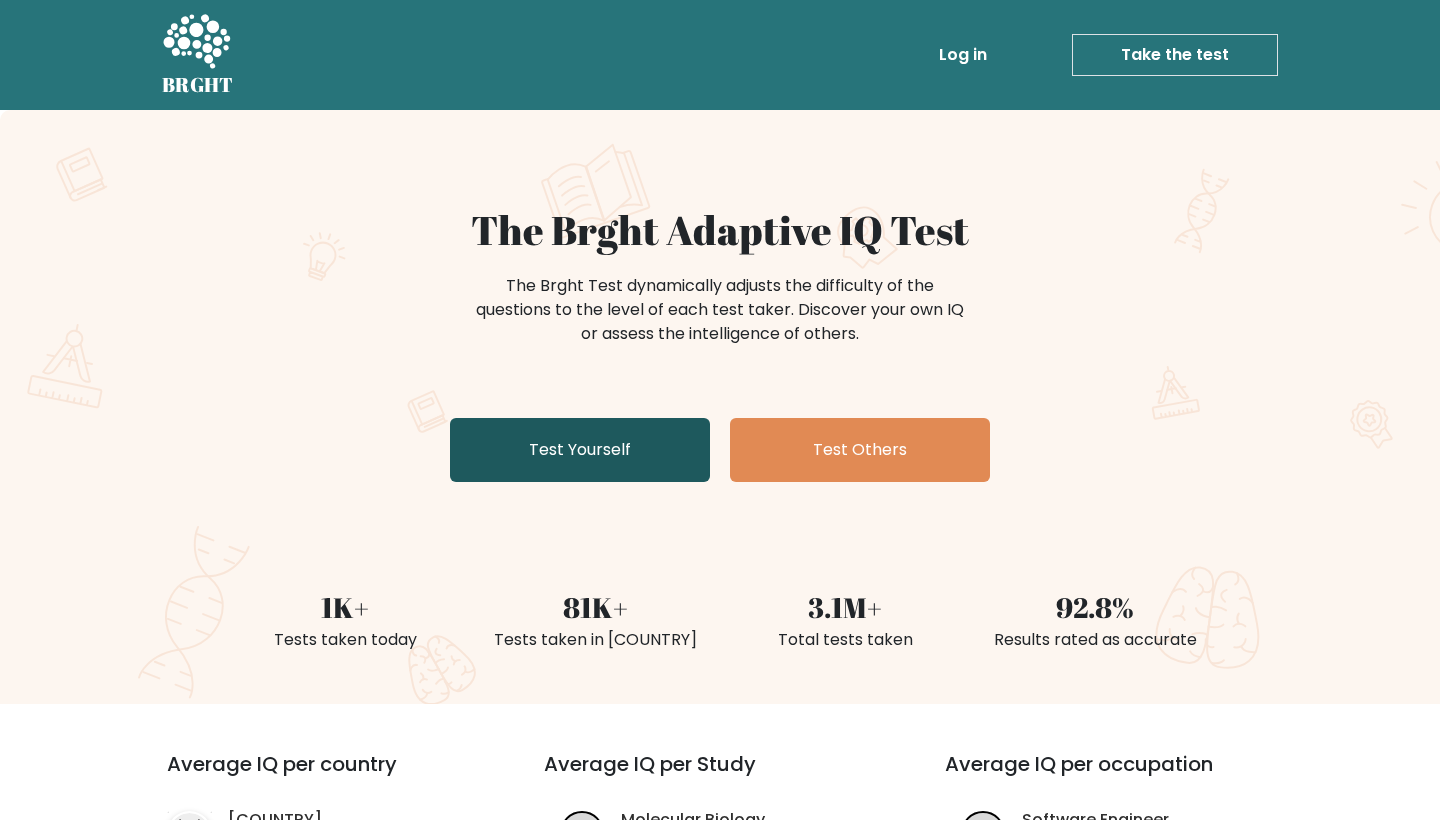 click on "Test Yourself" at bounding box center [580, 450] 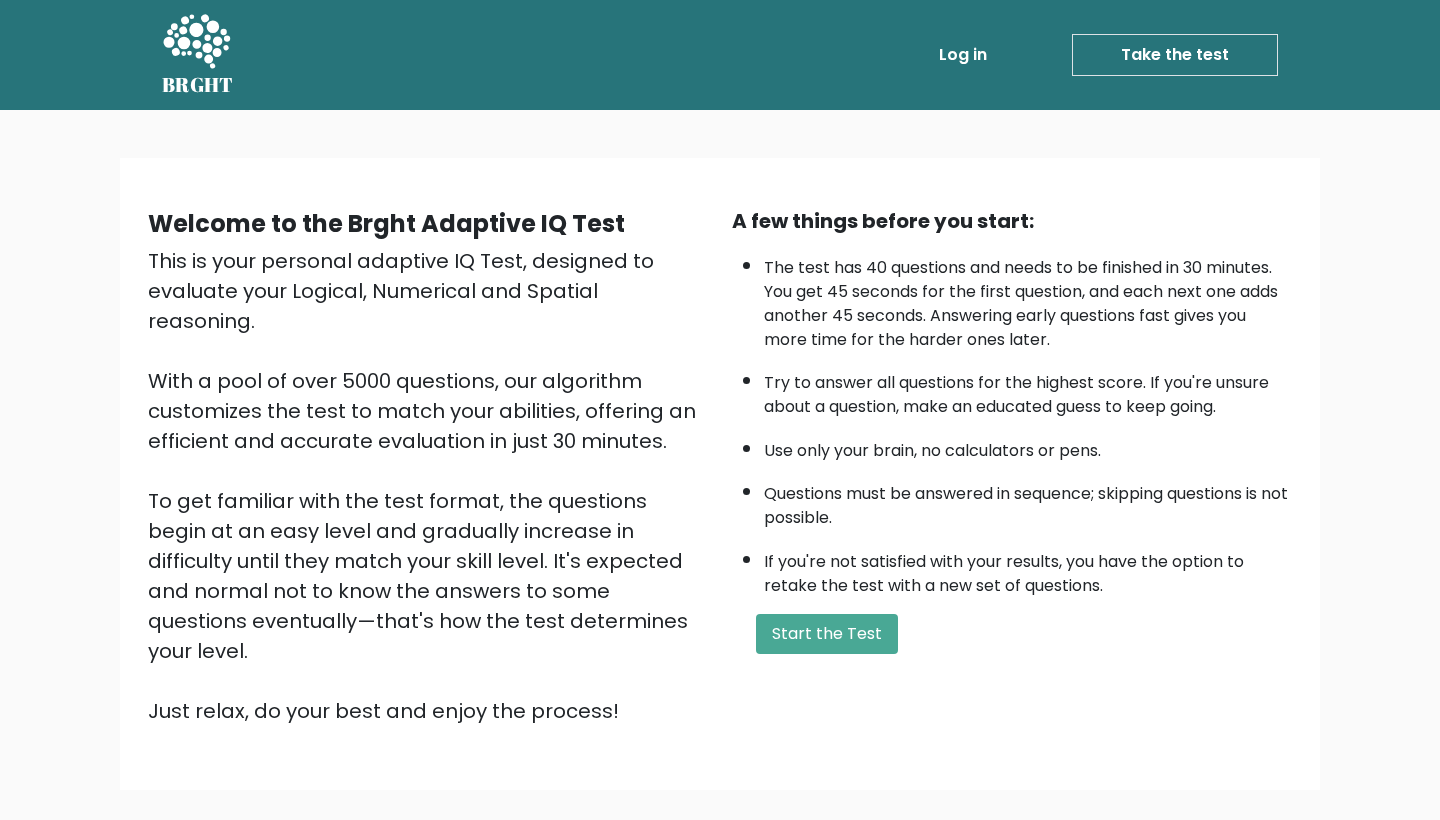 scroll, scrollTop: 0, scrollLeft: 0, axis: both 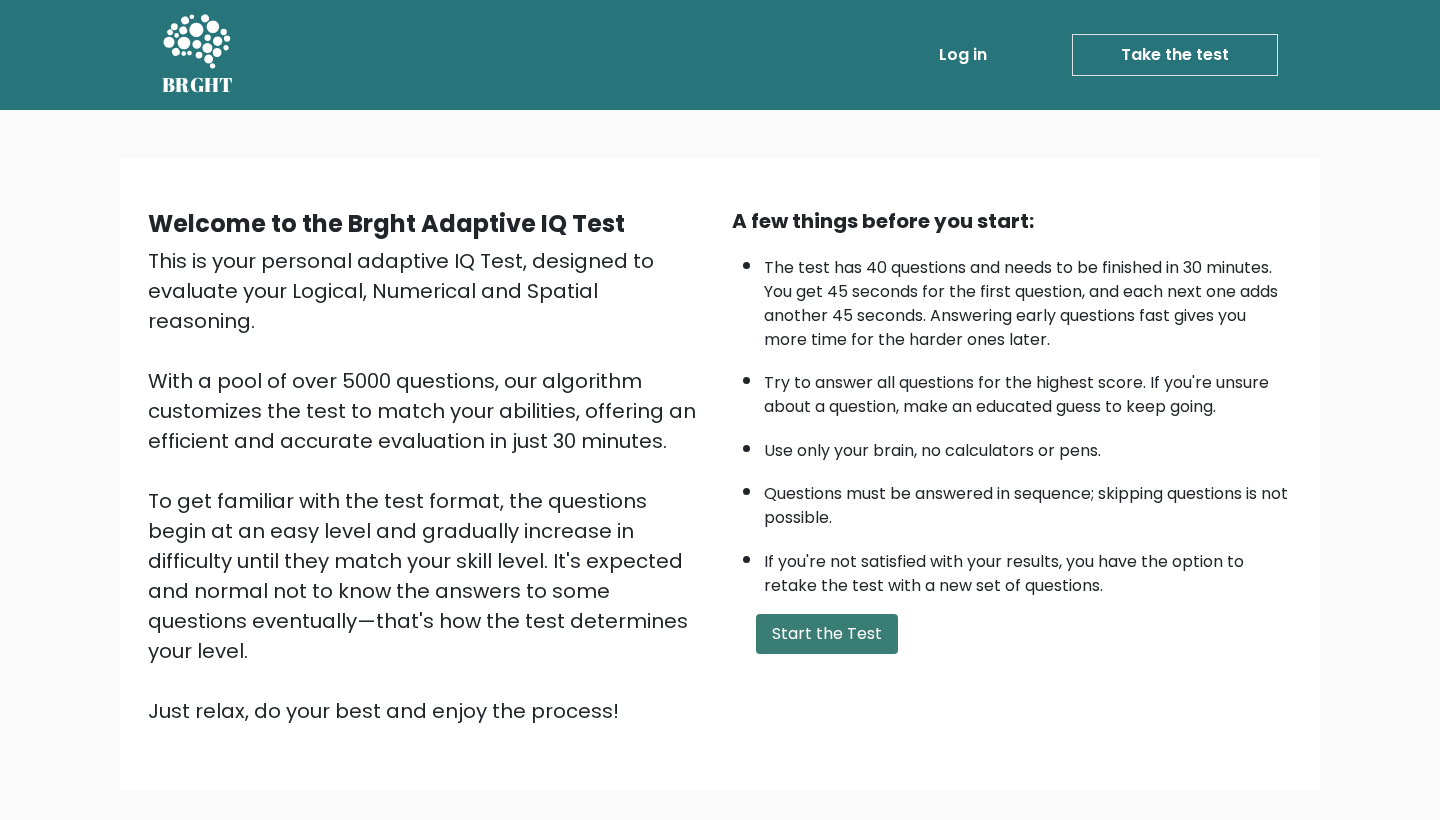 click on "Start the Test" at bounding box center [827, 634] 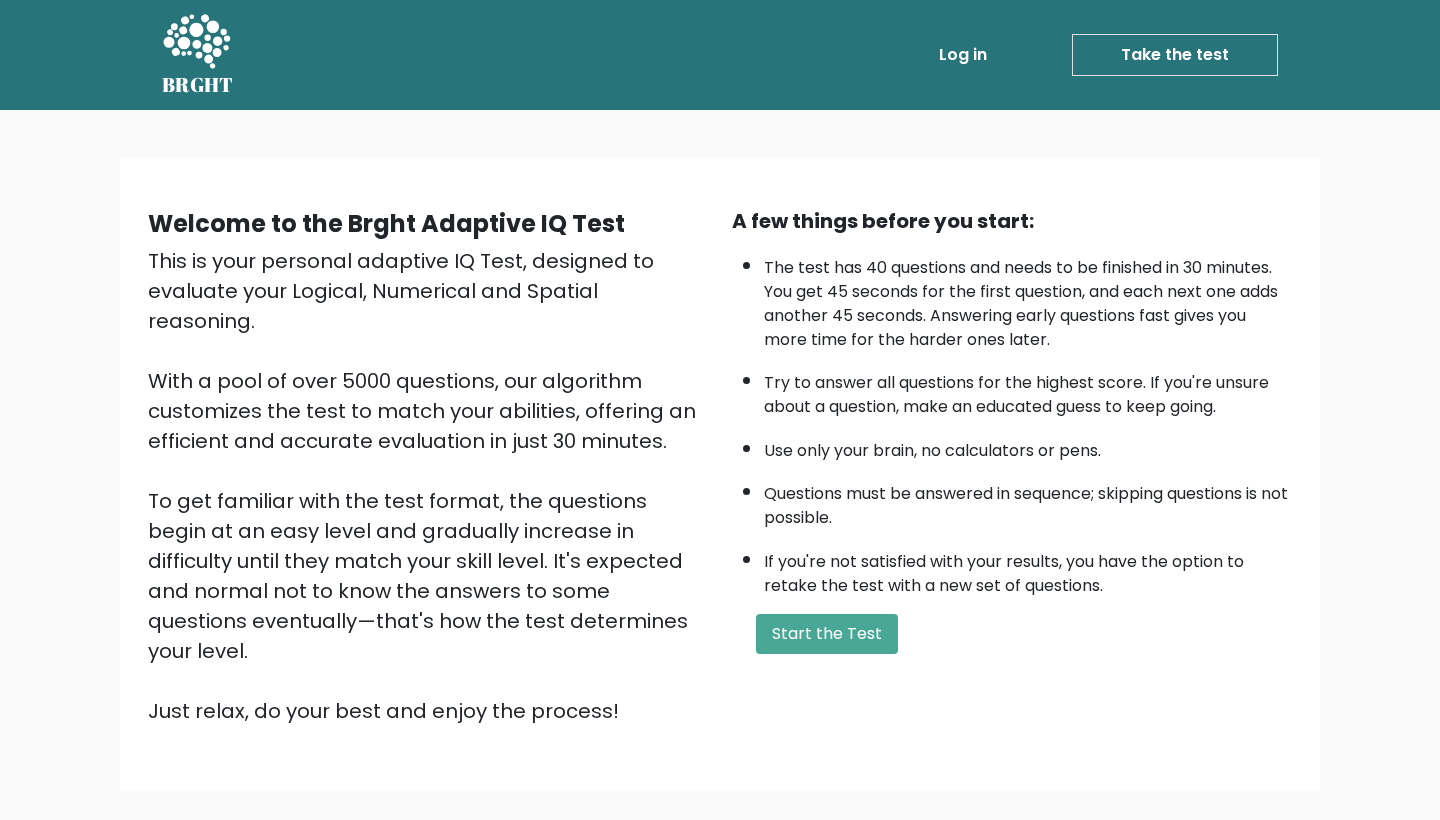 scroll, scrollTop: 14, scrollLeft: 0, axis: vertical 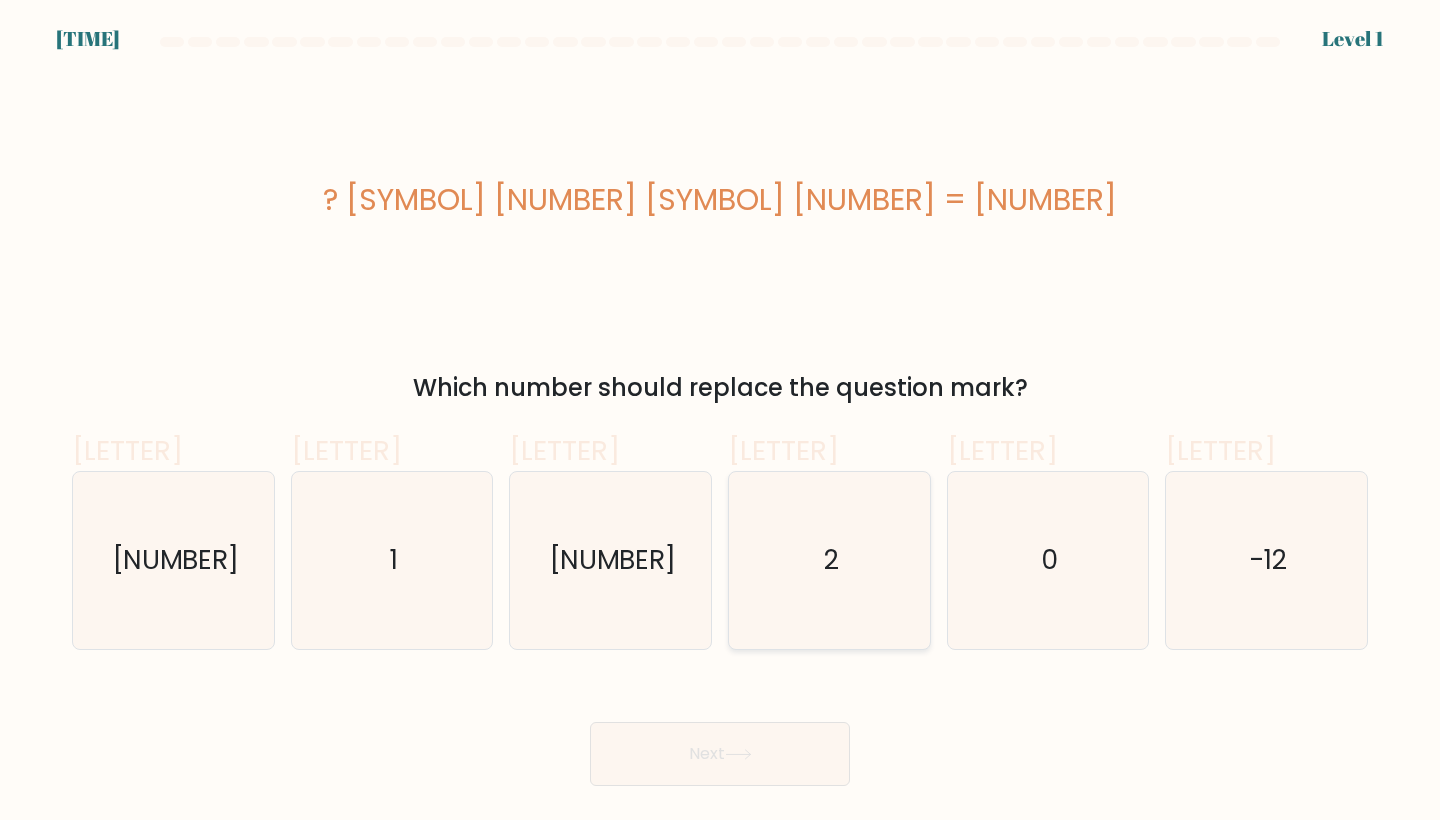 click on "2" at bounding box center [829, 560] 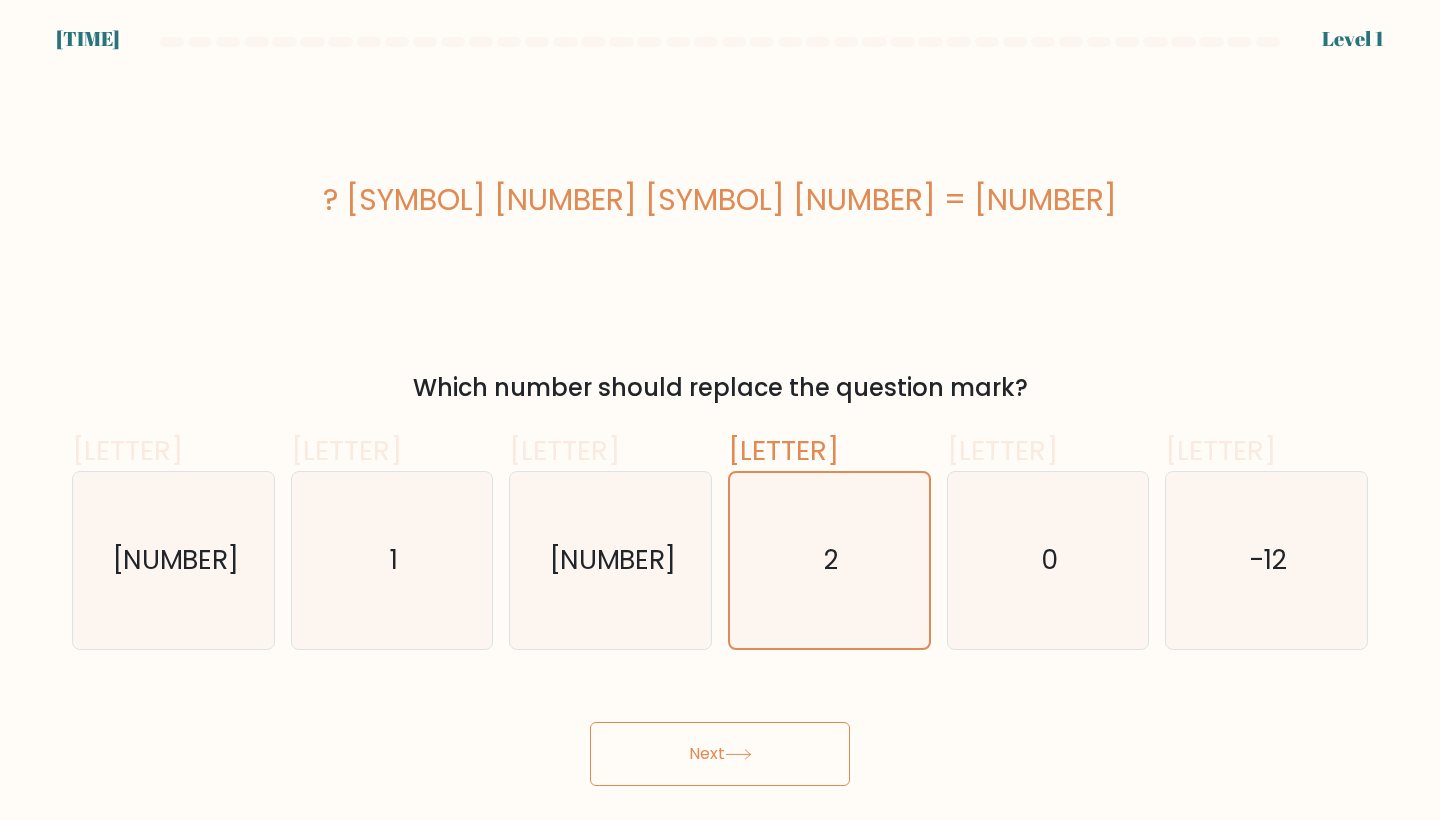 click at bounding box center (738, 754) 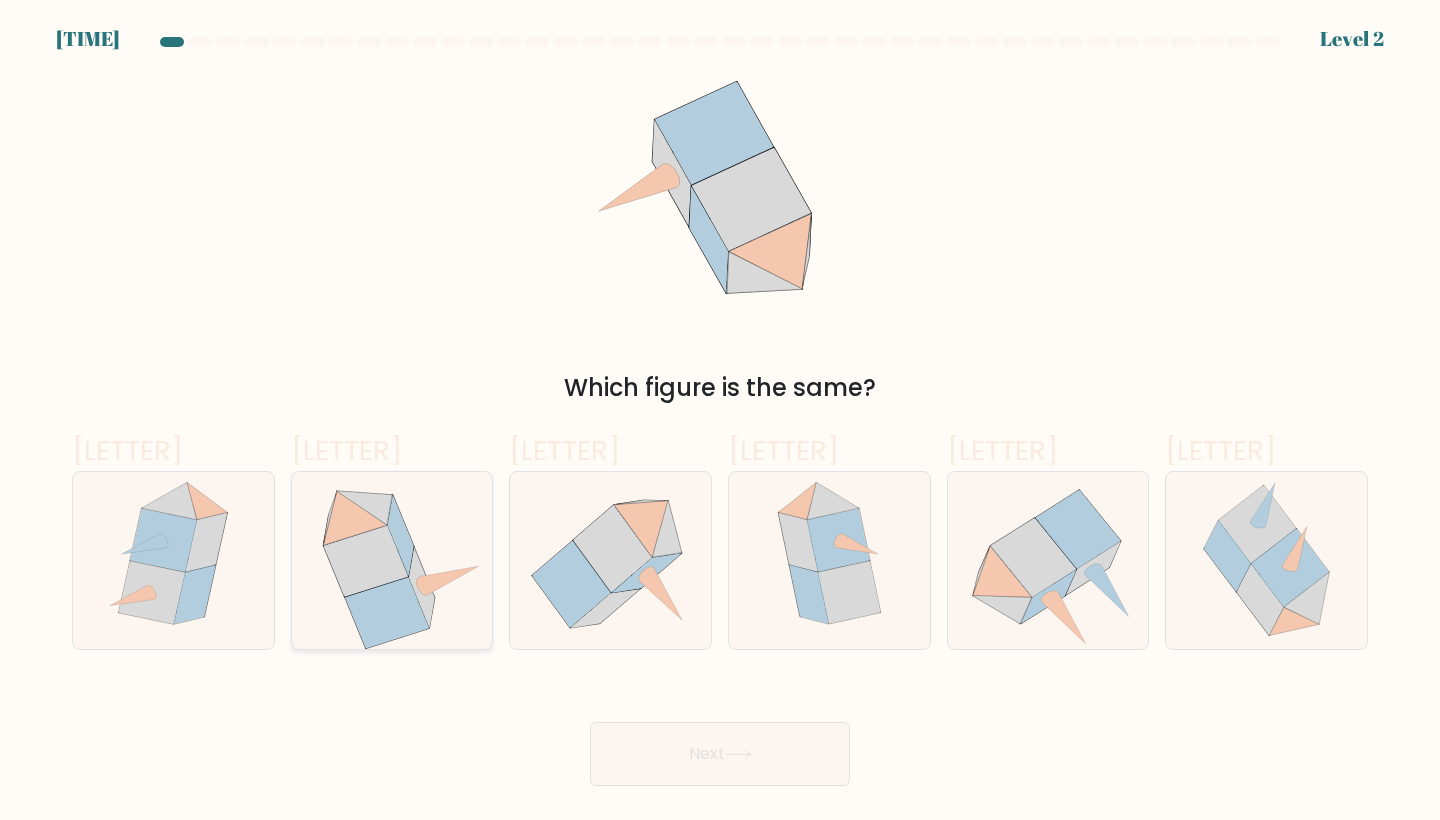 click at bounding box center [422, 588] 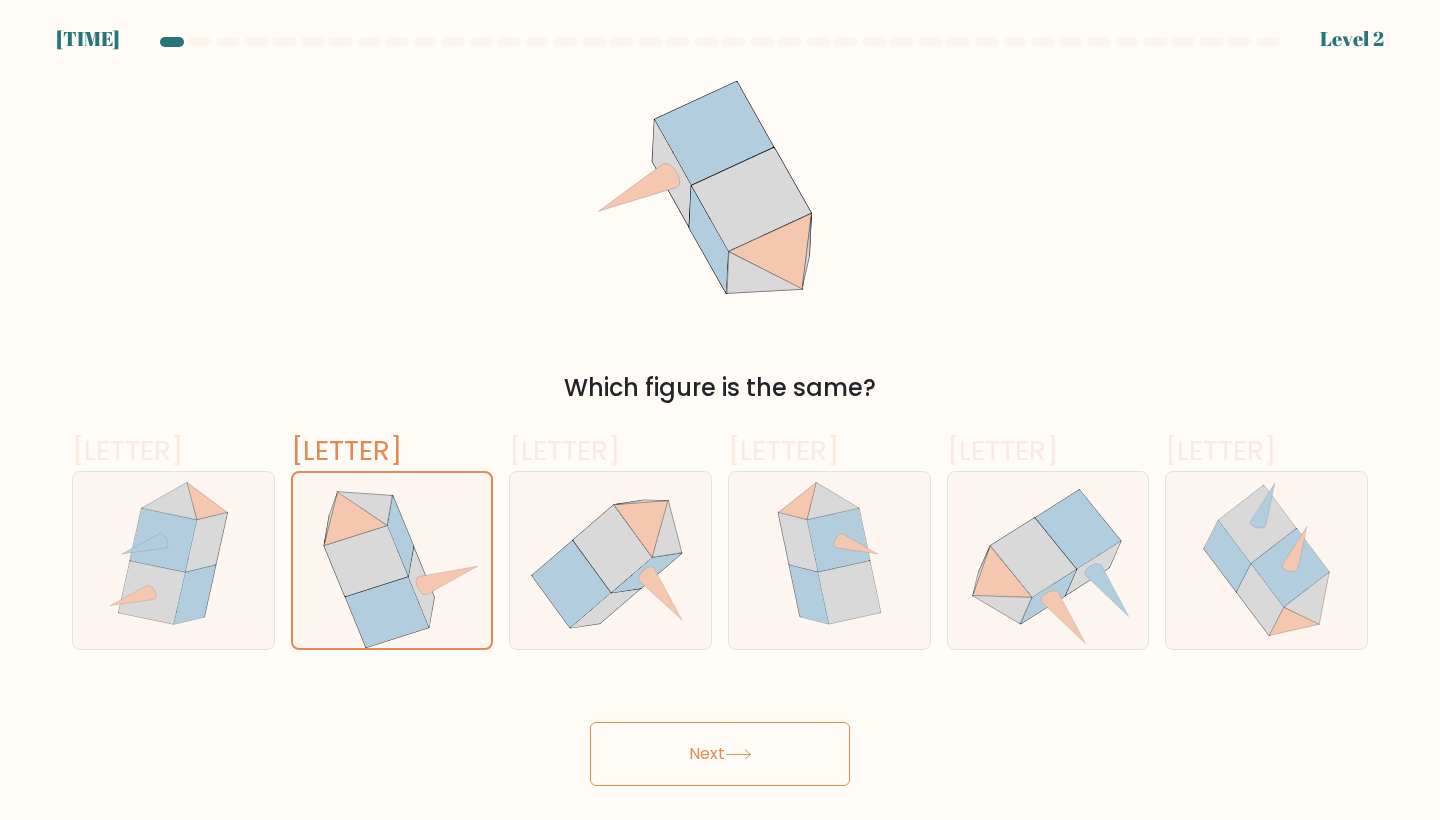 click on "Next" at bounding box center [720, 754] 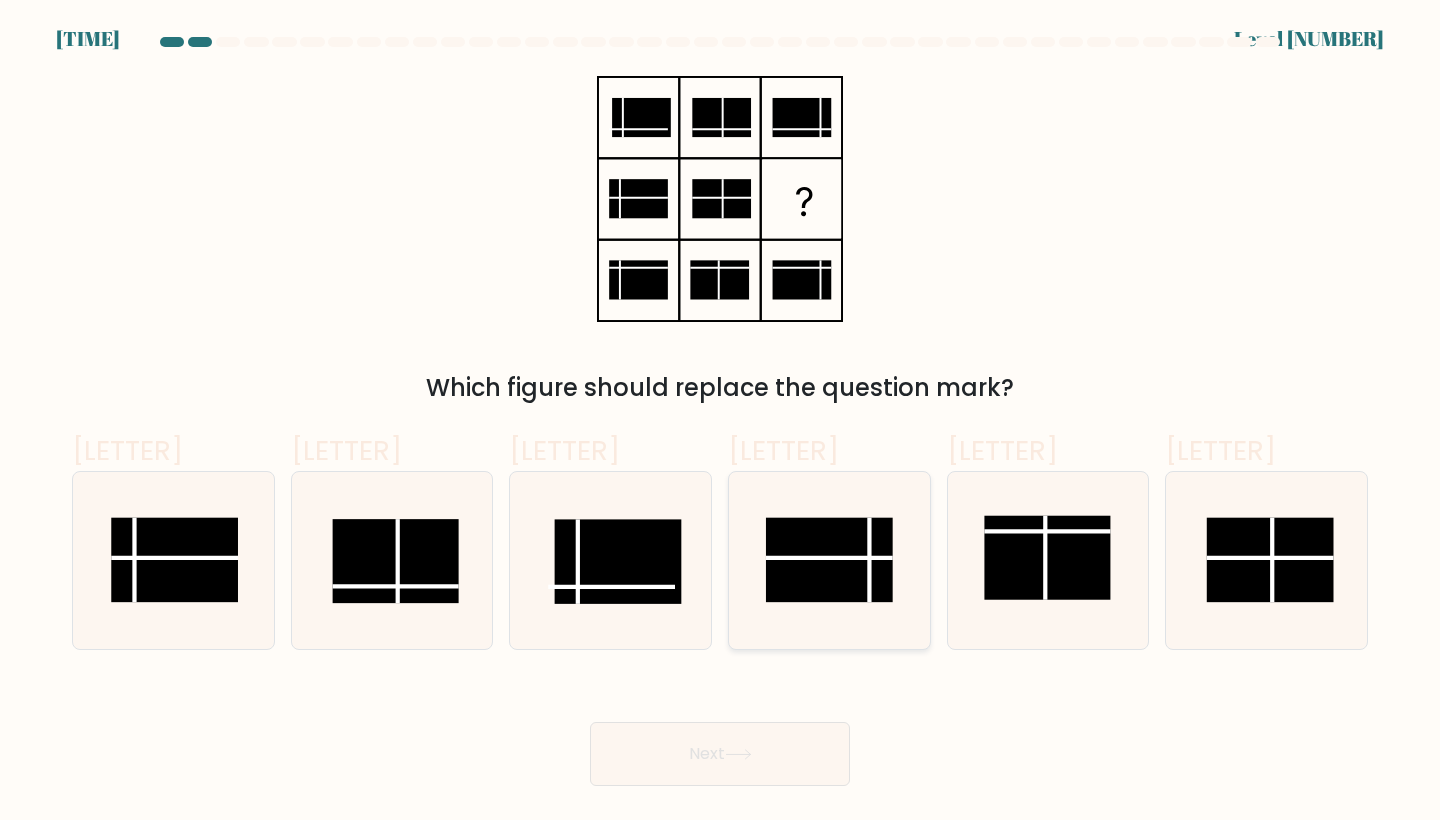 click at bounding box center [829, 560] 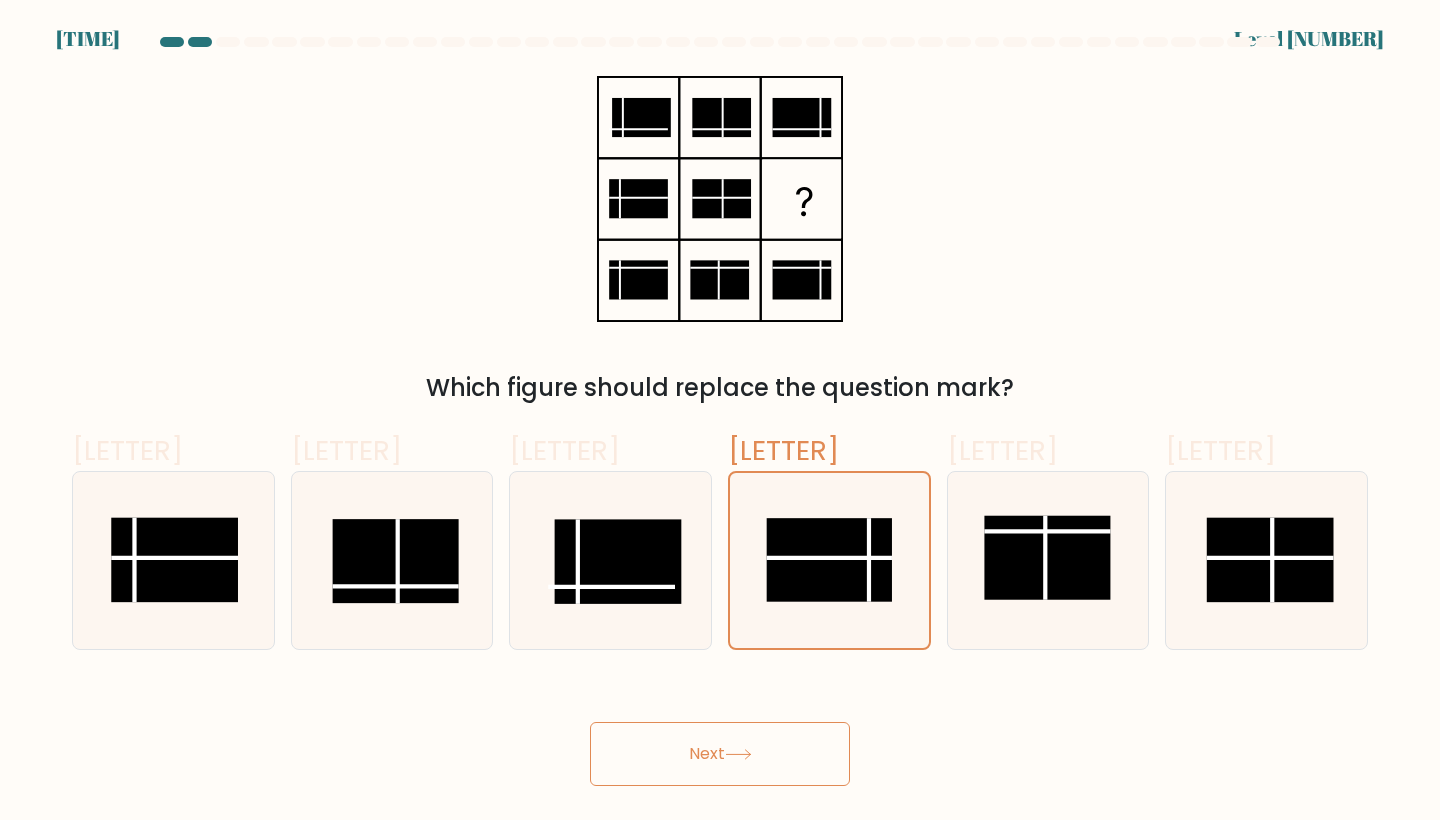 click on "Next" at bounding box center (720, 754) 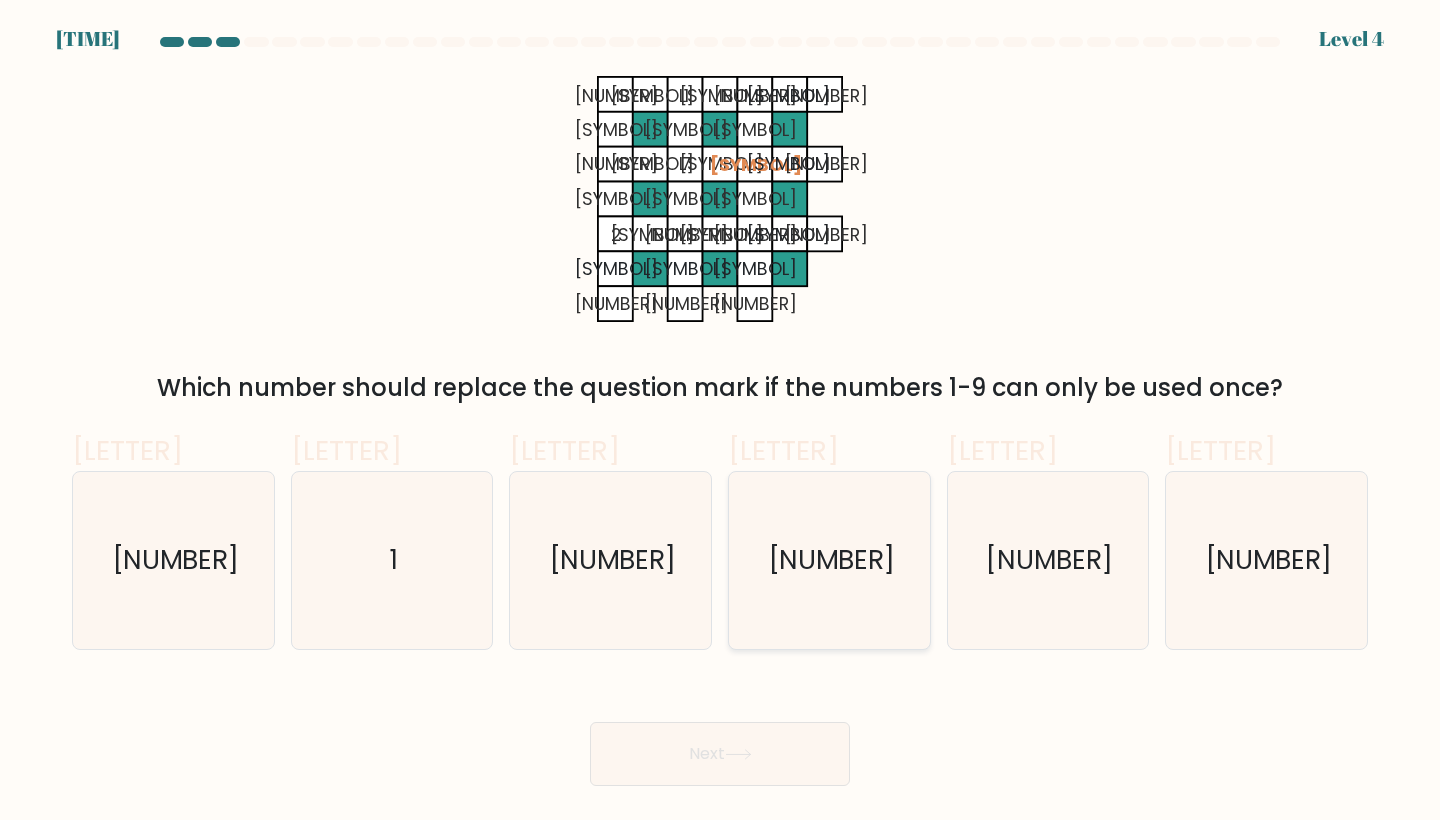 click on "[NUMBER]" at bounding box center [829, 560] 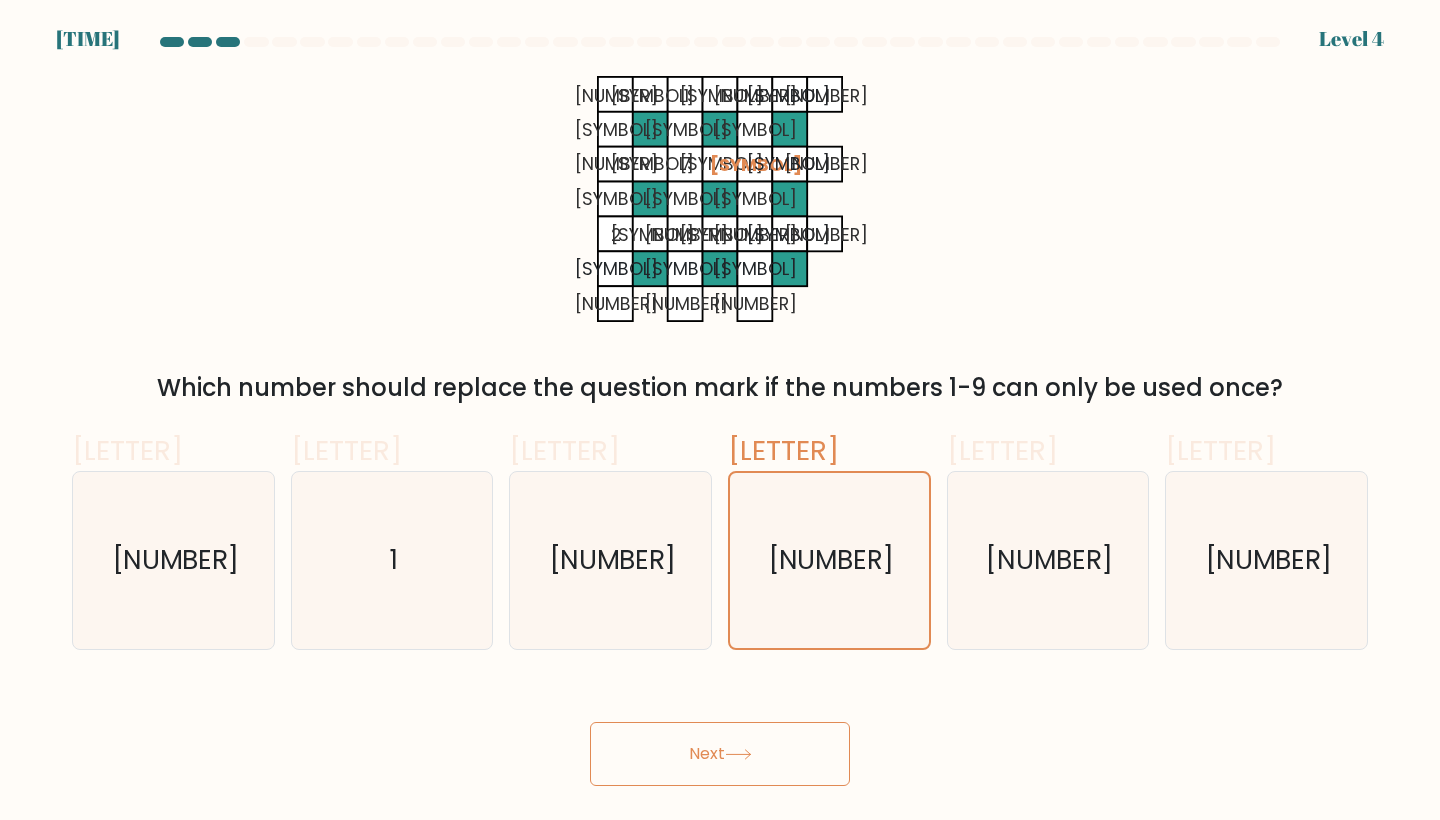 click on "Next" at bounding box center (720, 754) 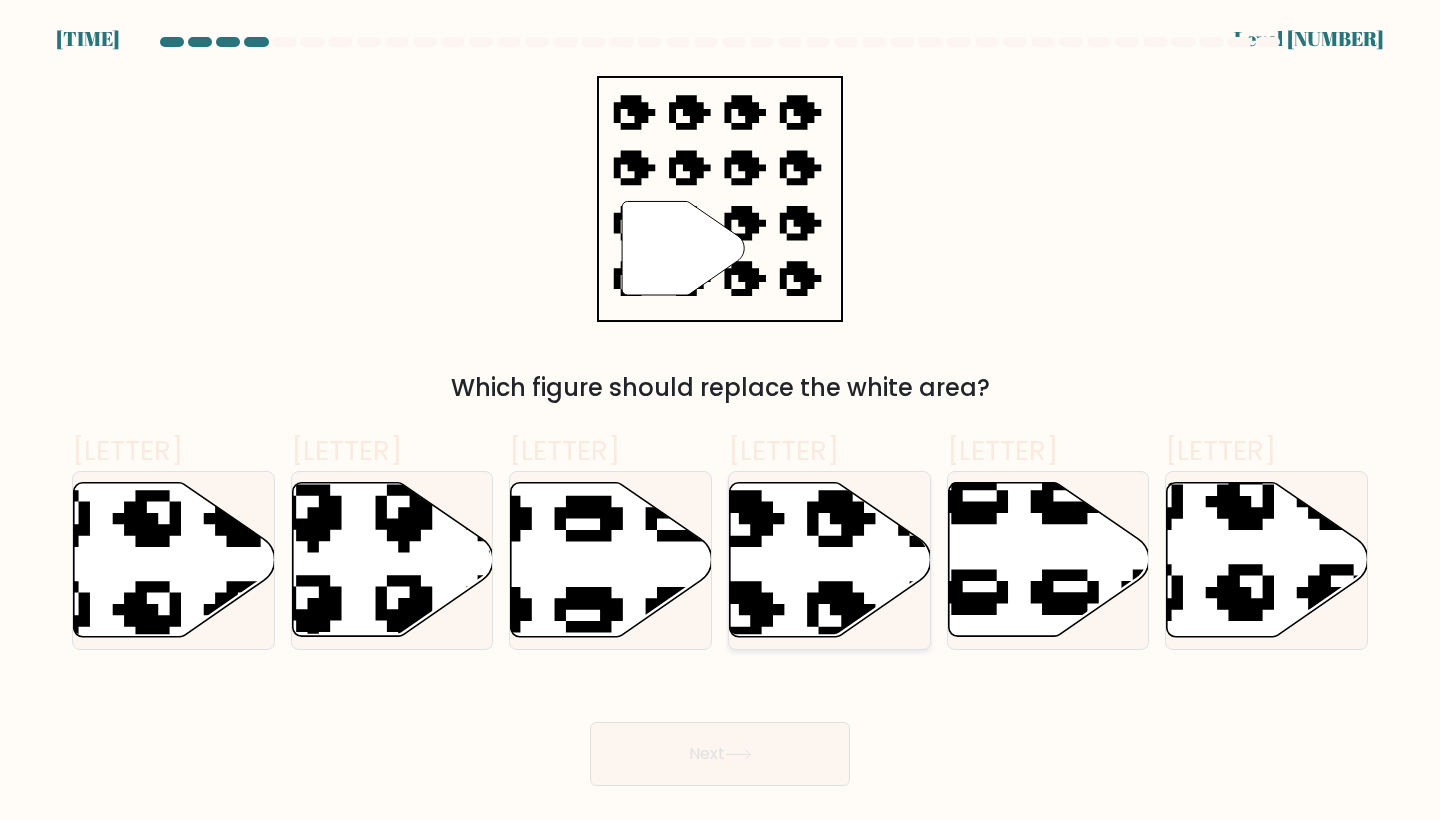 click at bounding box center [830, 560] 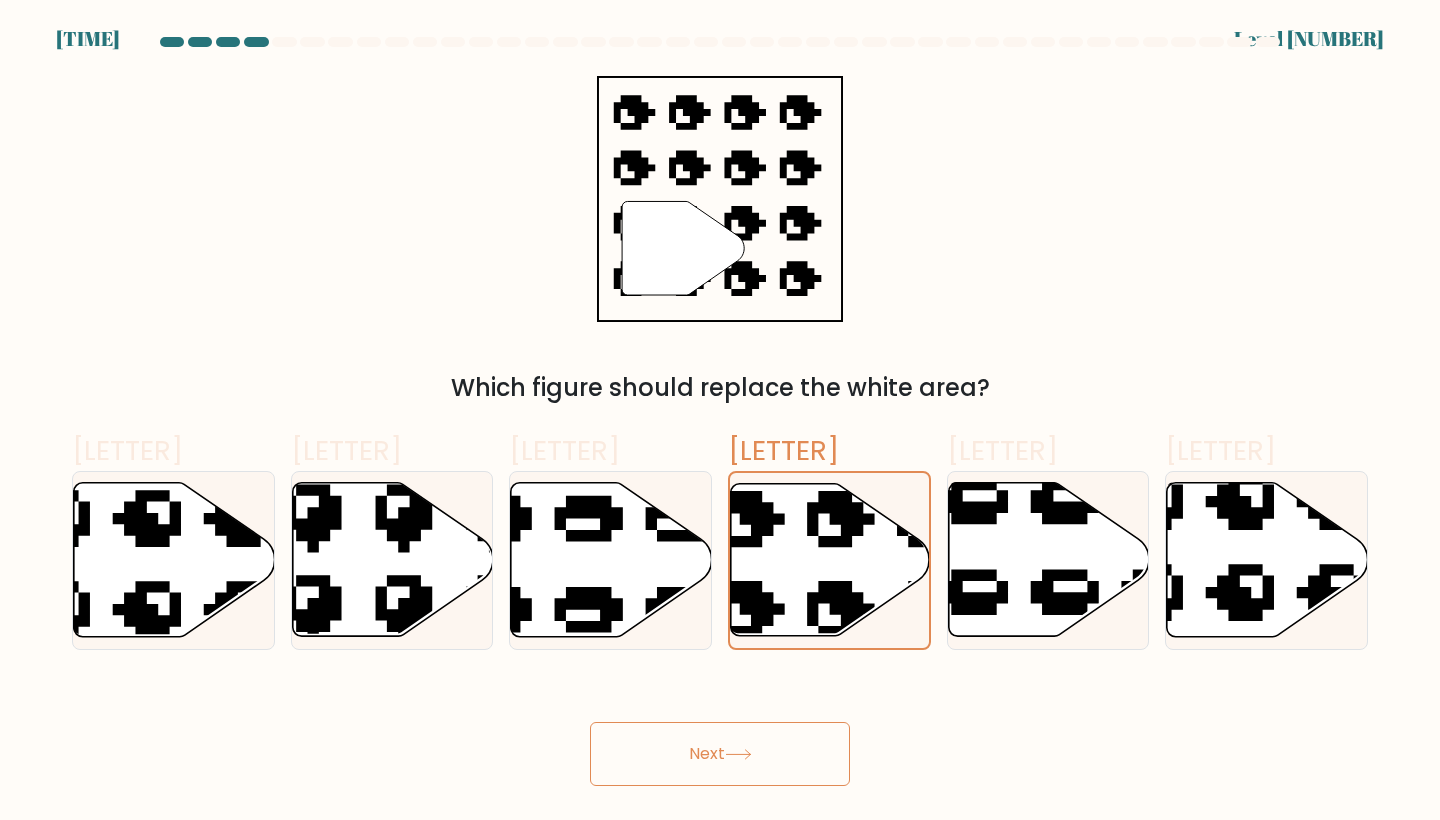 click on "Next" at bounding box center [720, 754] 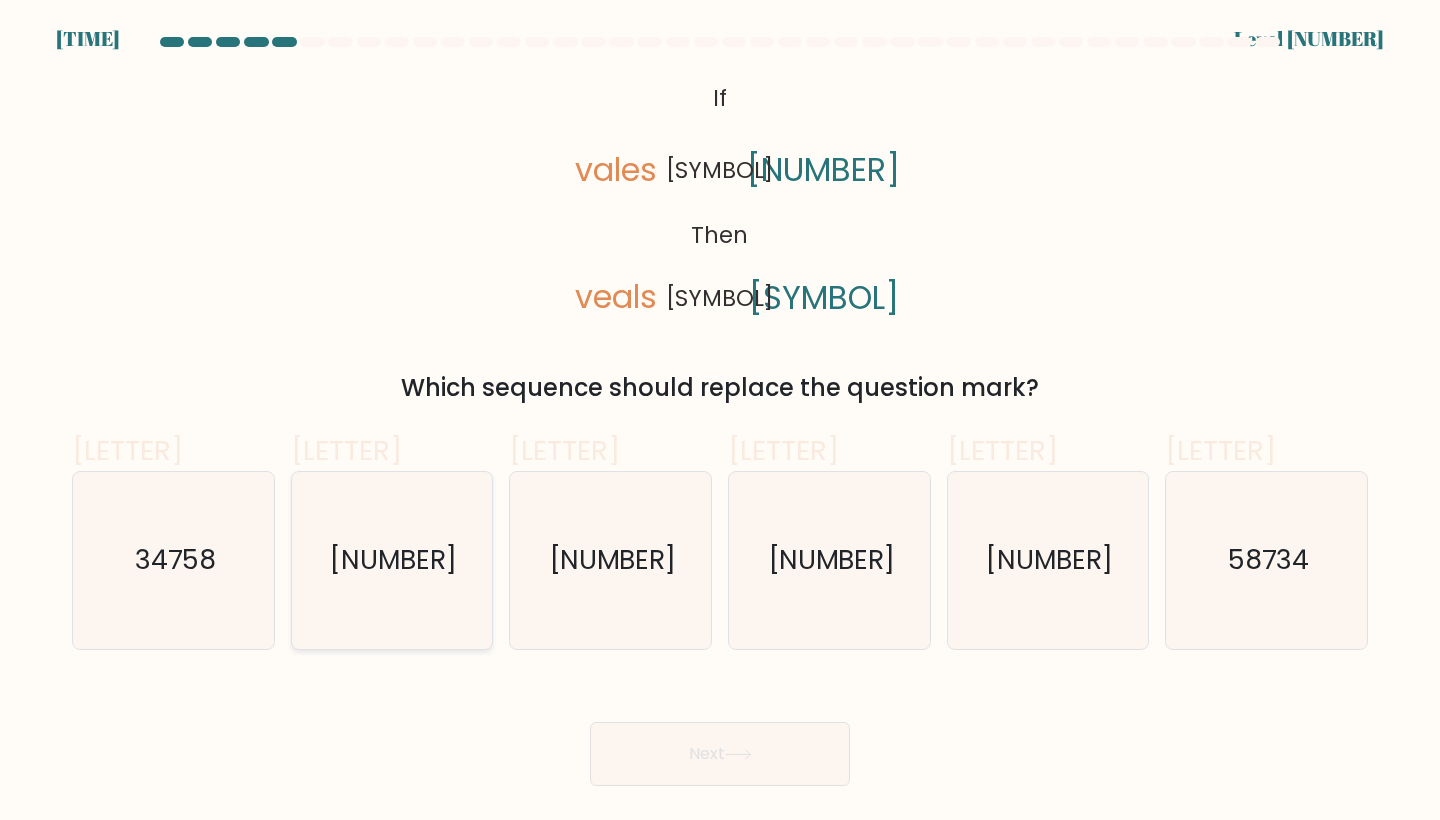 click on "[NUMBER]" at bounding box center (392, 560) 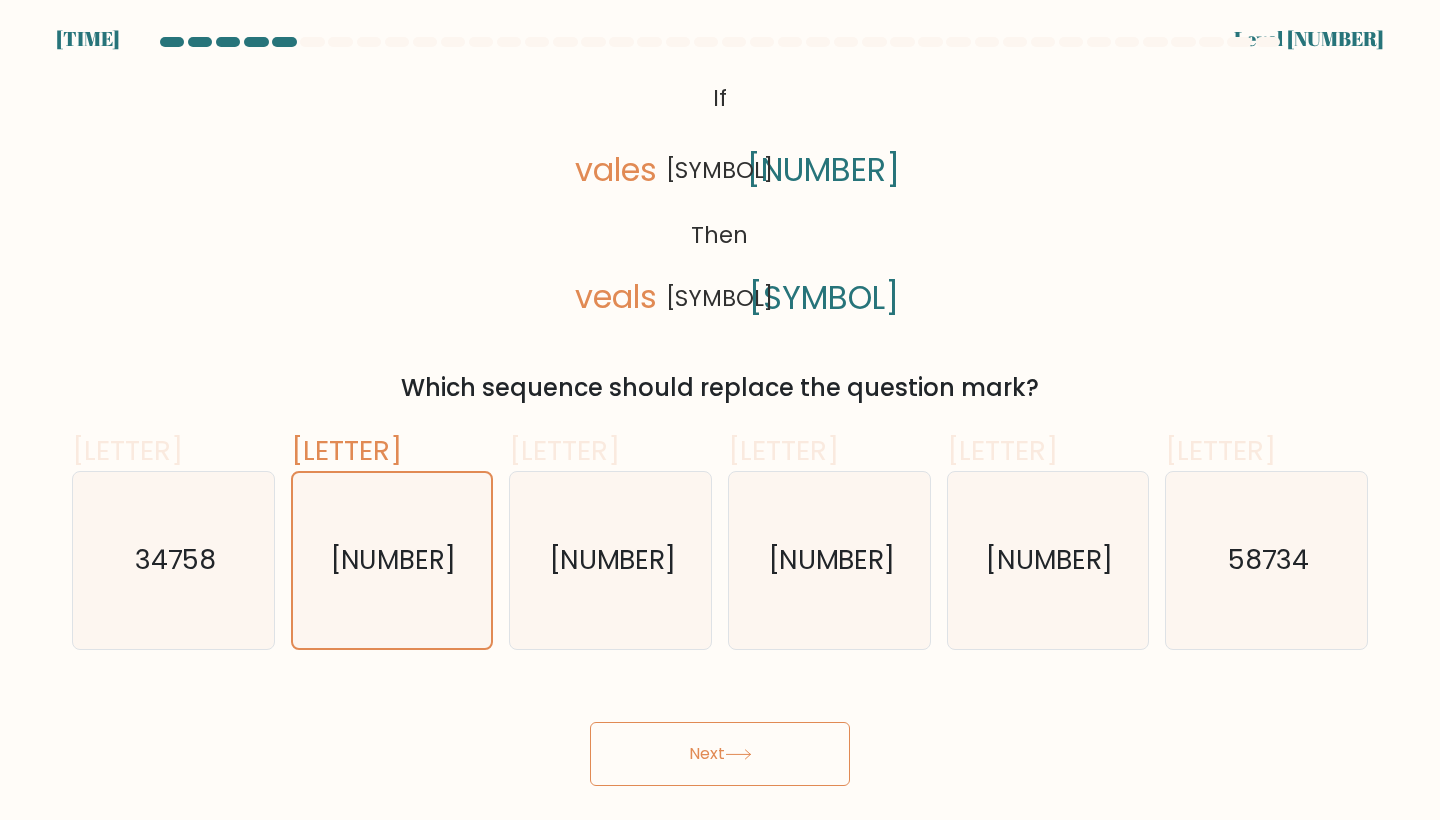 click on "Next" at bounding box center [720, 754] 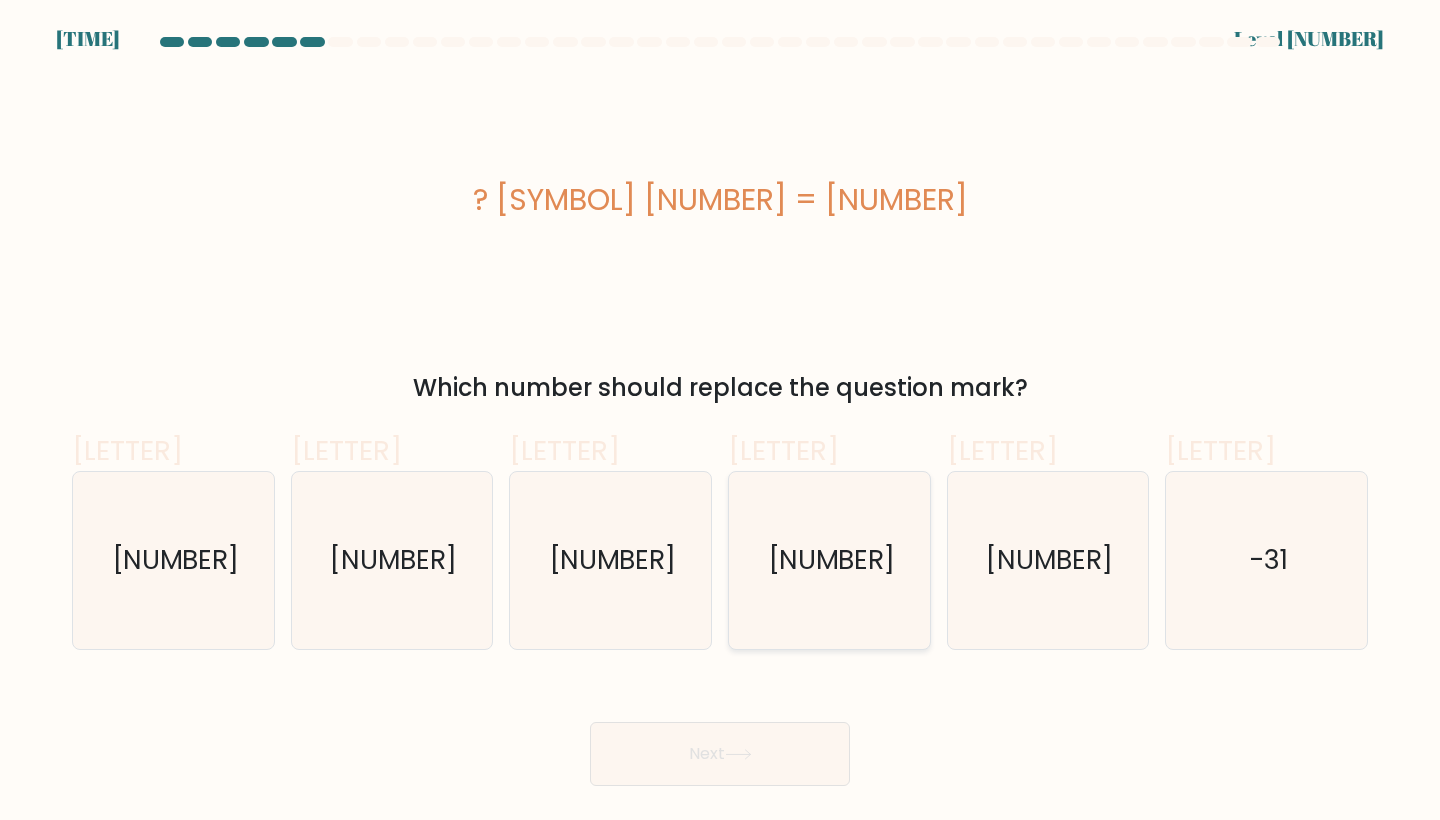 click on "[NUMBER]" at bounding box center [829, 560] 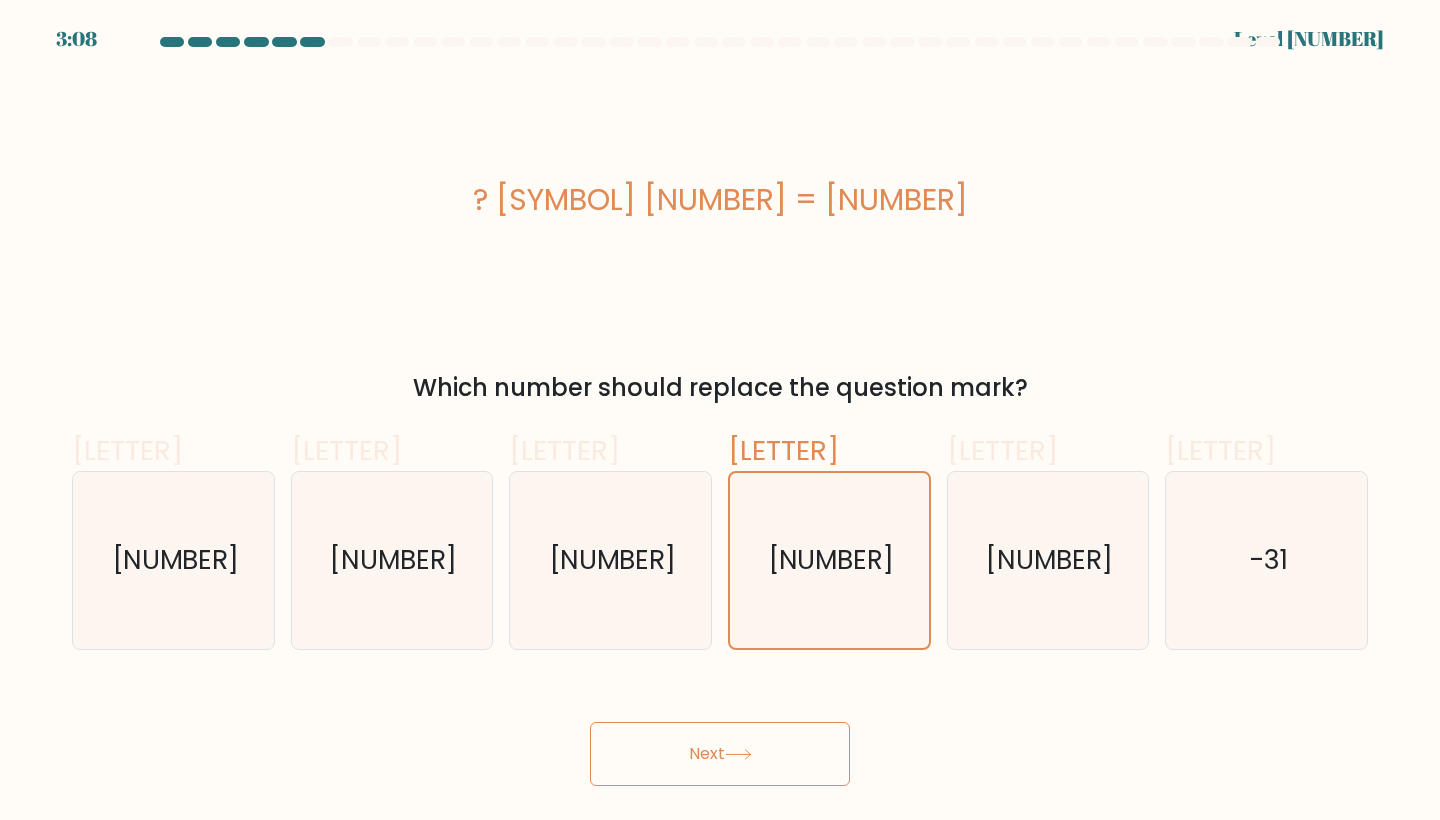 click on "Next" at bounding box center [720, 754] 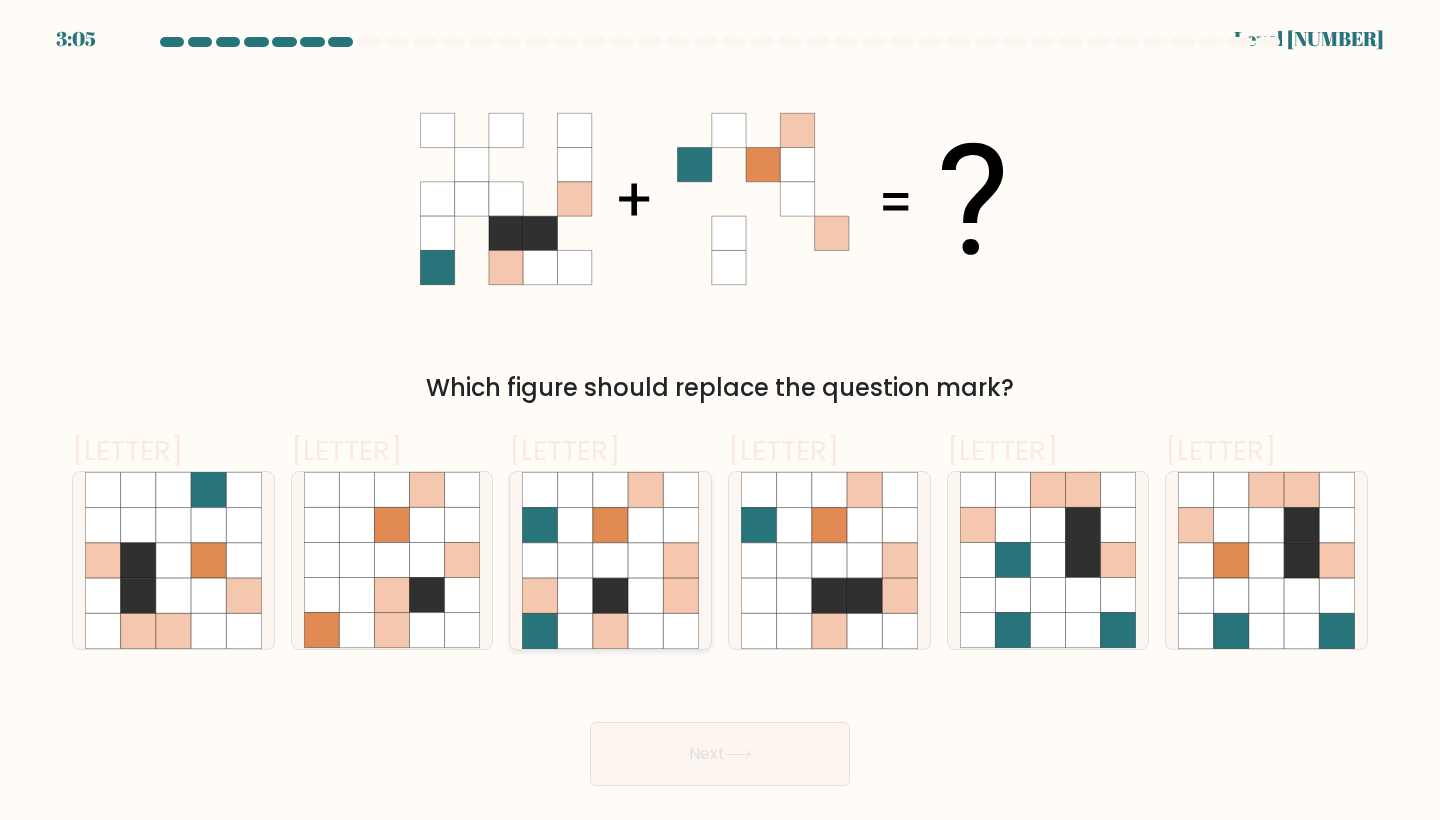 click at bounding box center (645, 560) 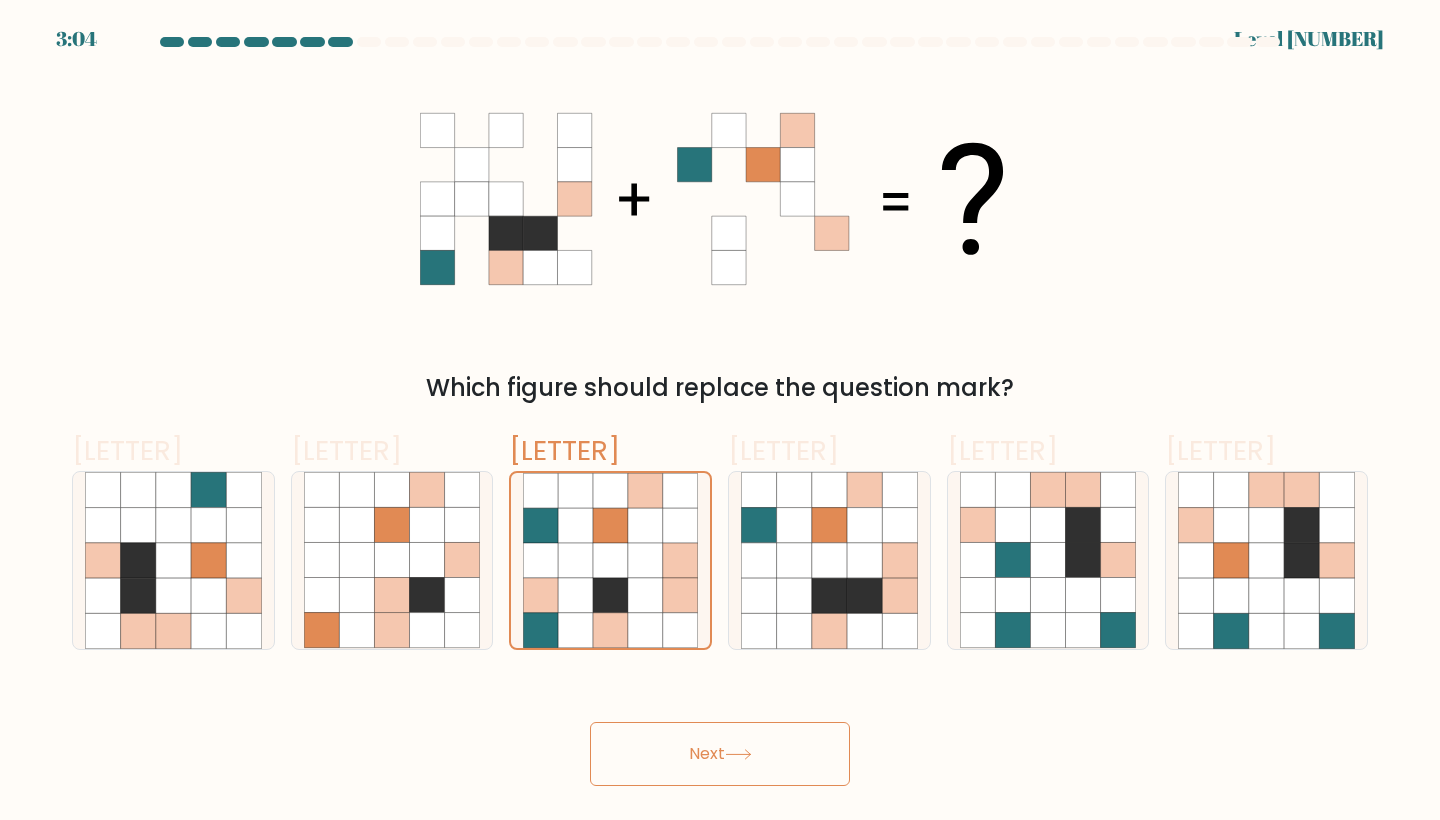 click on "Next" at bounding box center (720, 754) 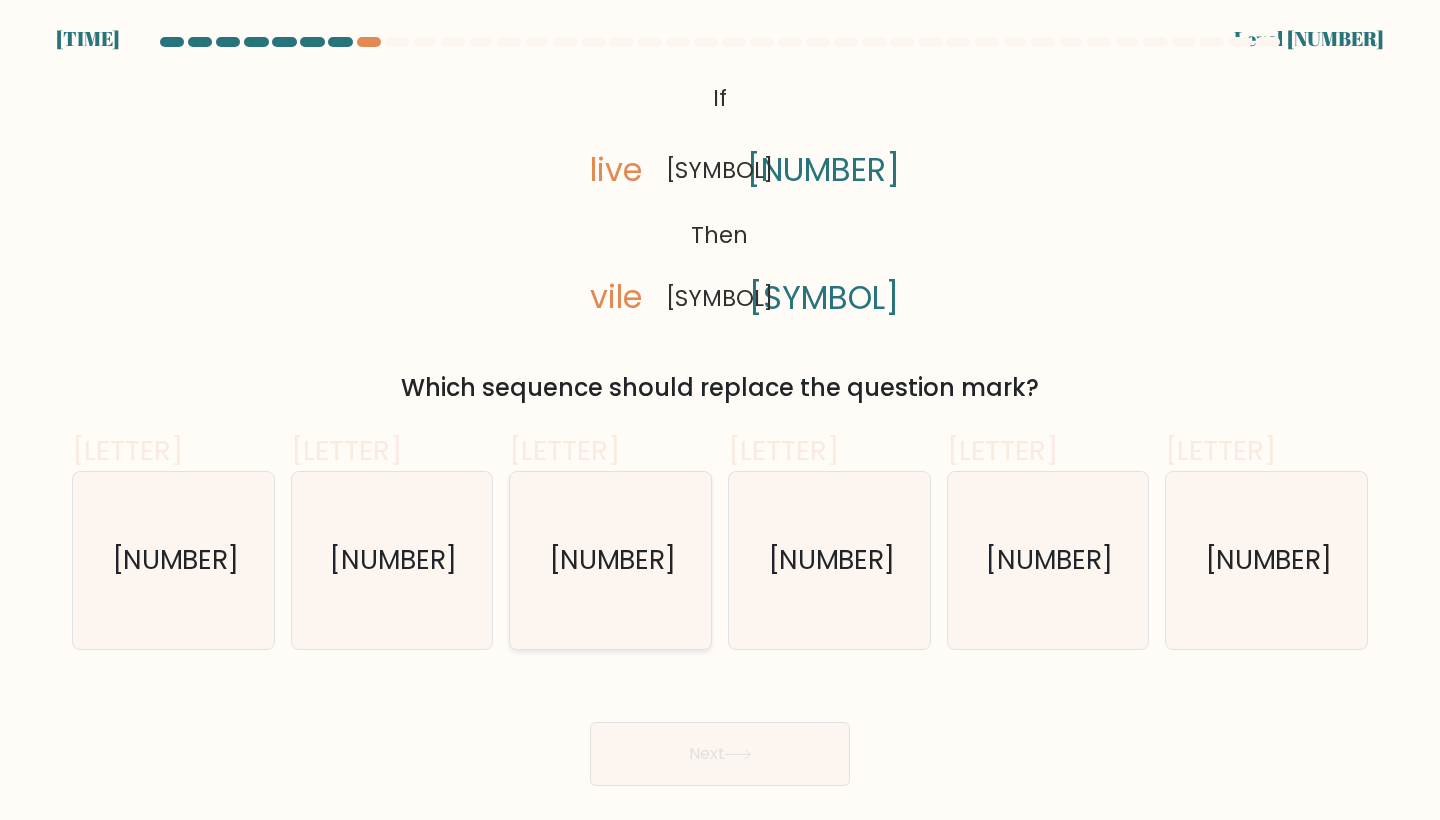 click on "[NUMBER]" at bounding box center [612, 560] 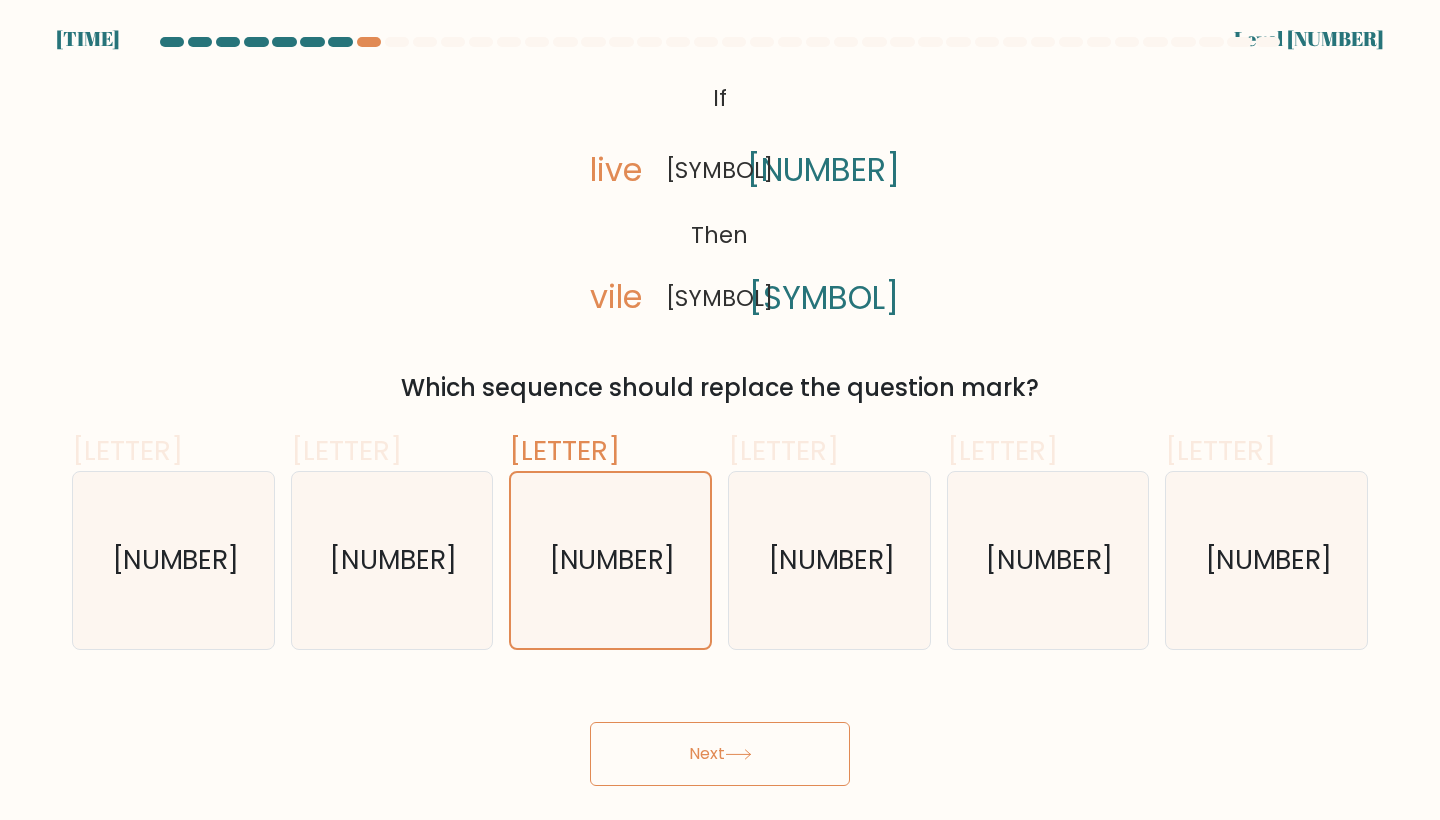 click on "Next" at bounding box center (720, 754) 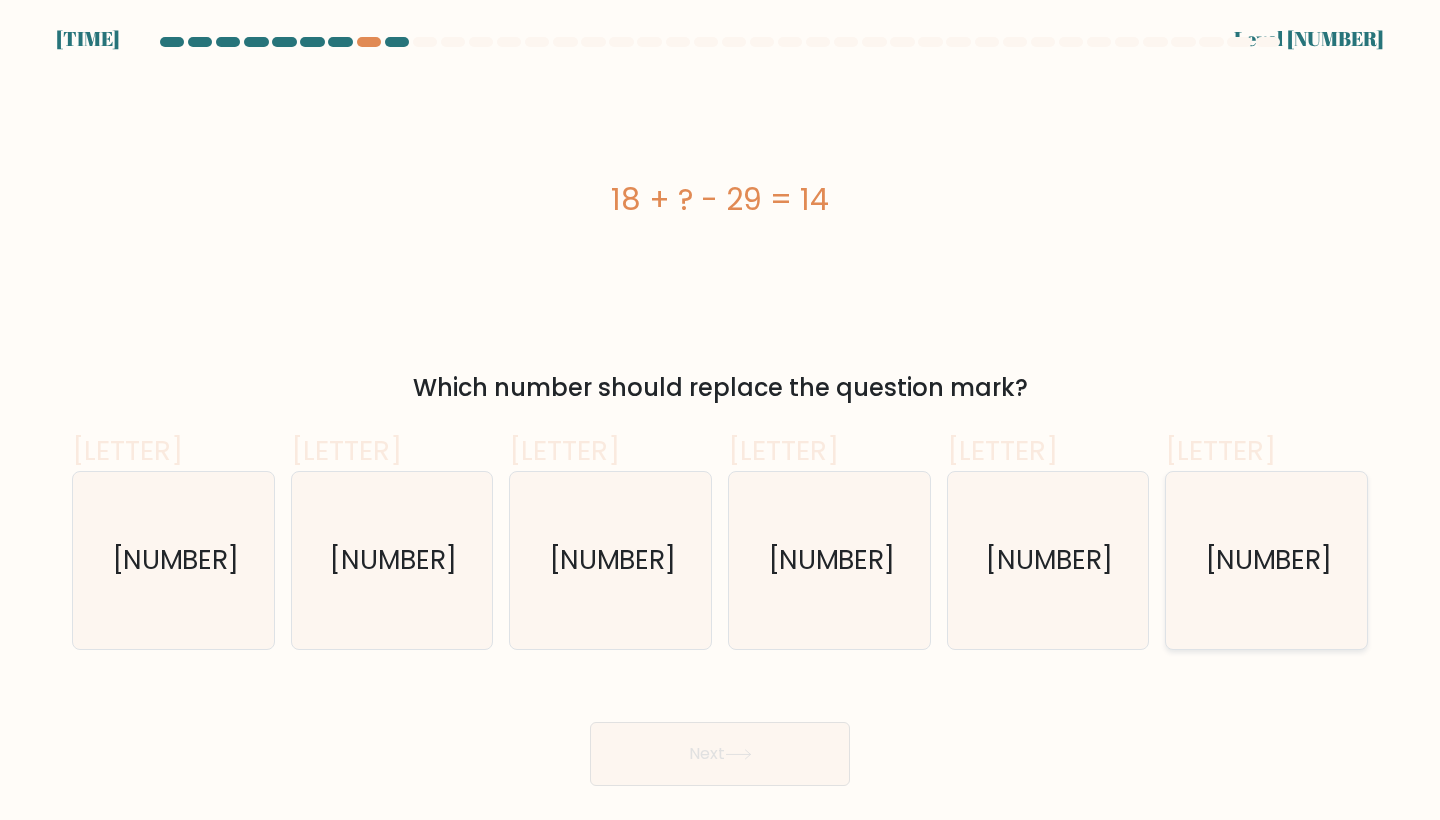 click on "[NUMBER]" at bounding box center (1268, 560) 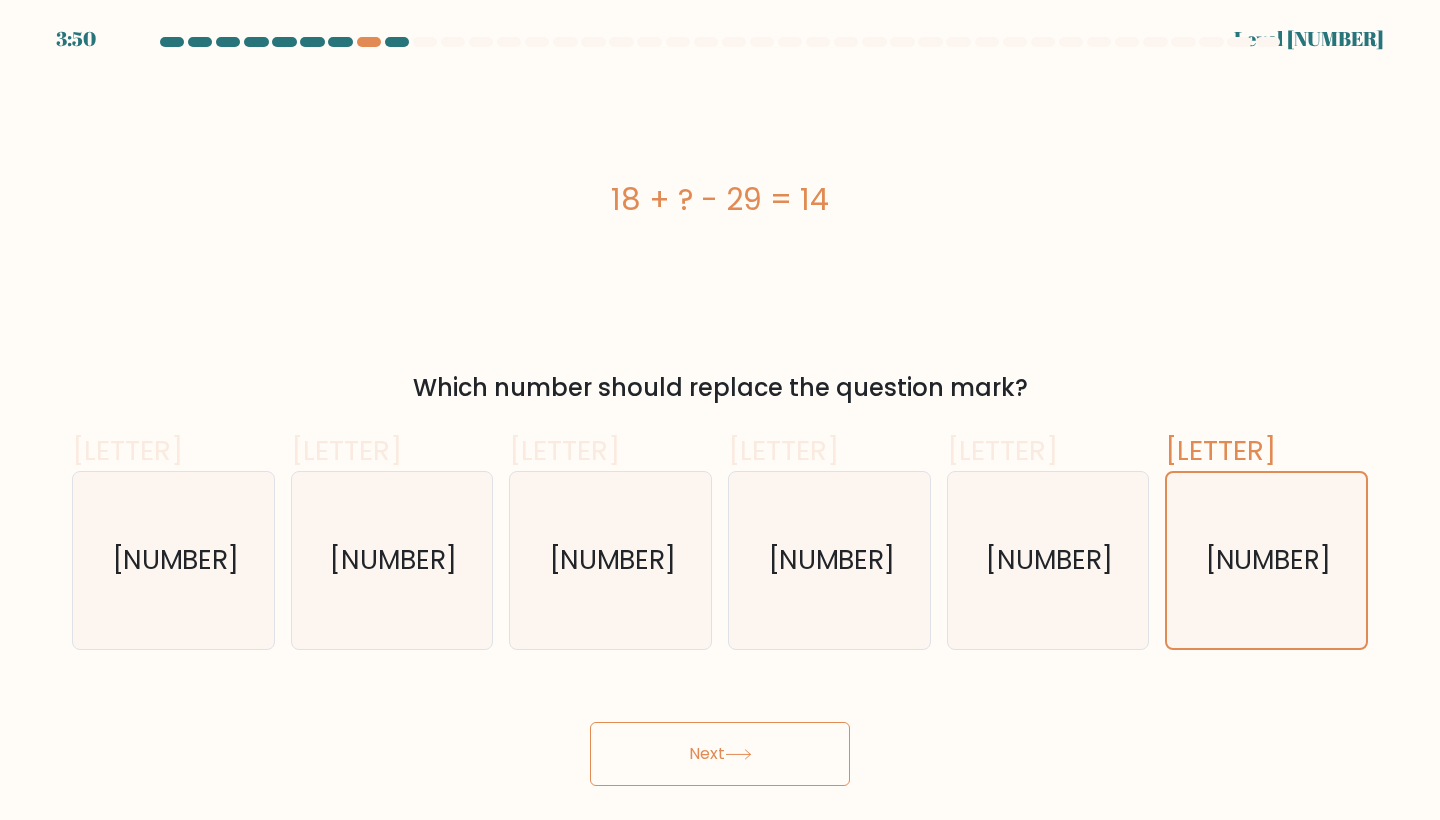 click on "Next" at bounding box center (720, 754) 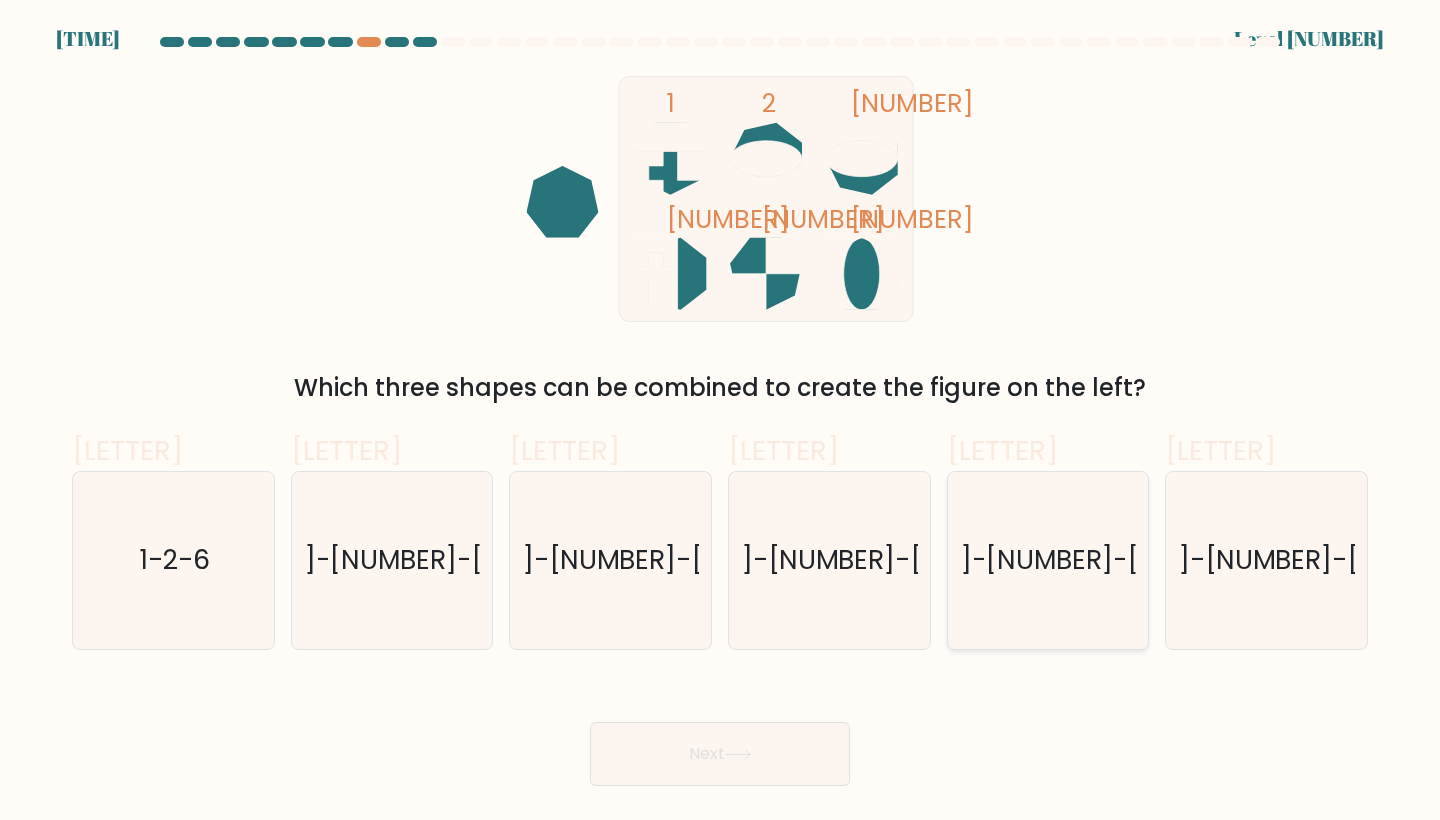 click on "[NUMBER]-[NUMBER]-[NUMBER]" at bounding box center [1049, 560] 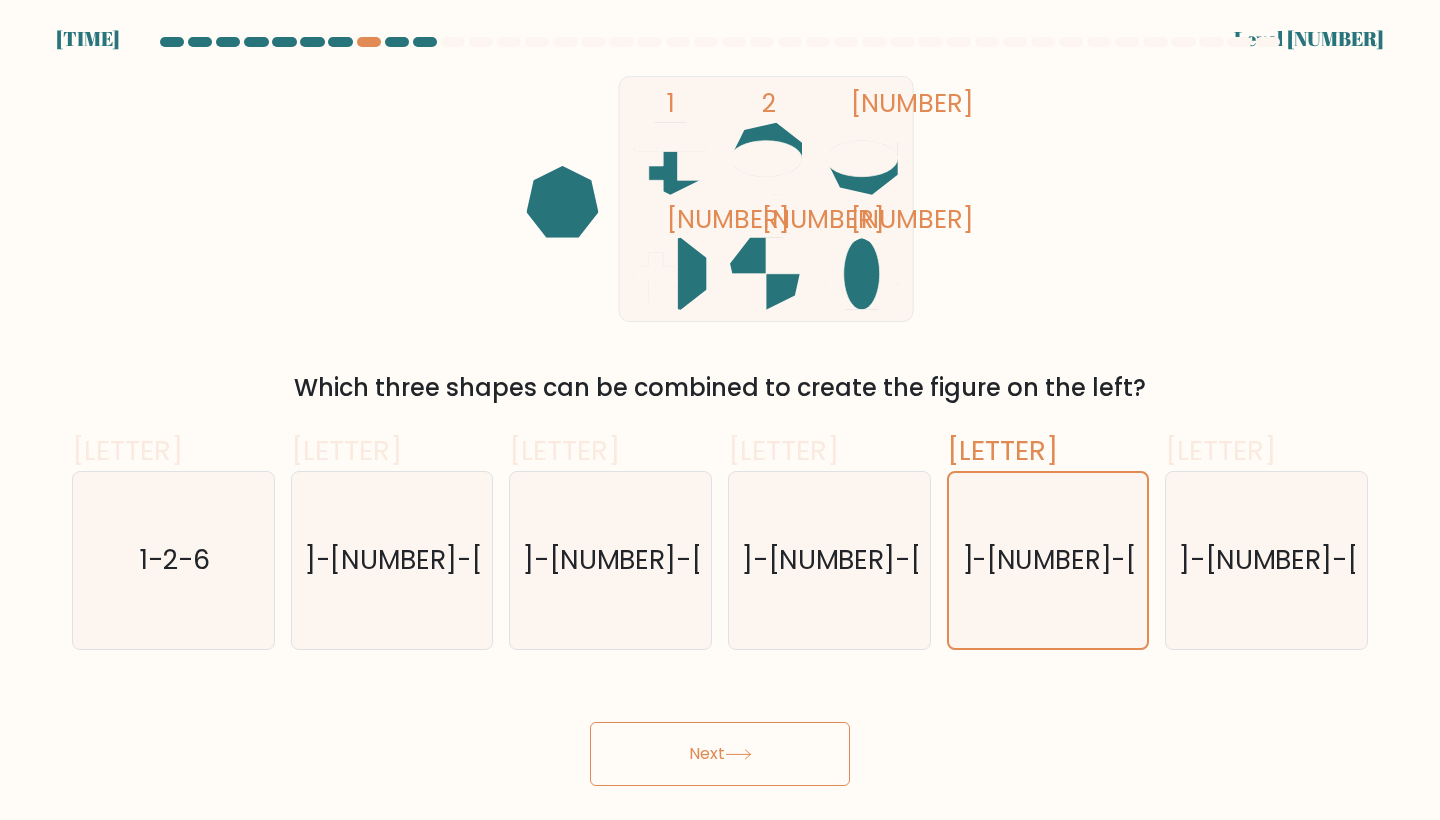 click at bounding box center [738, 754] 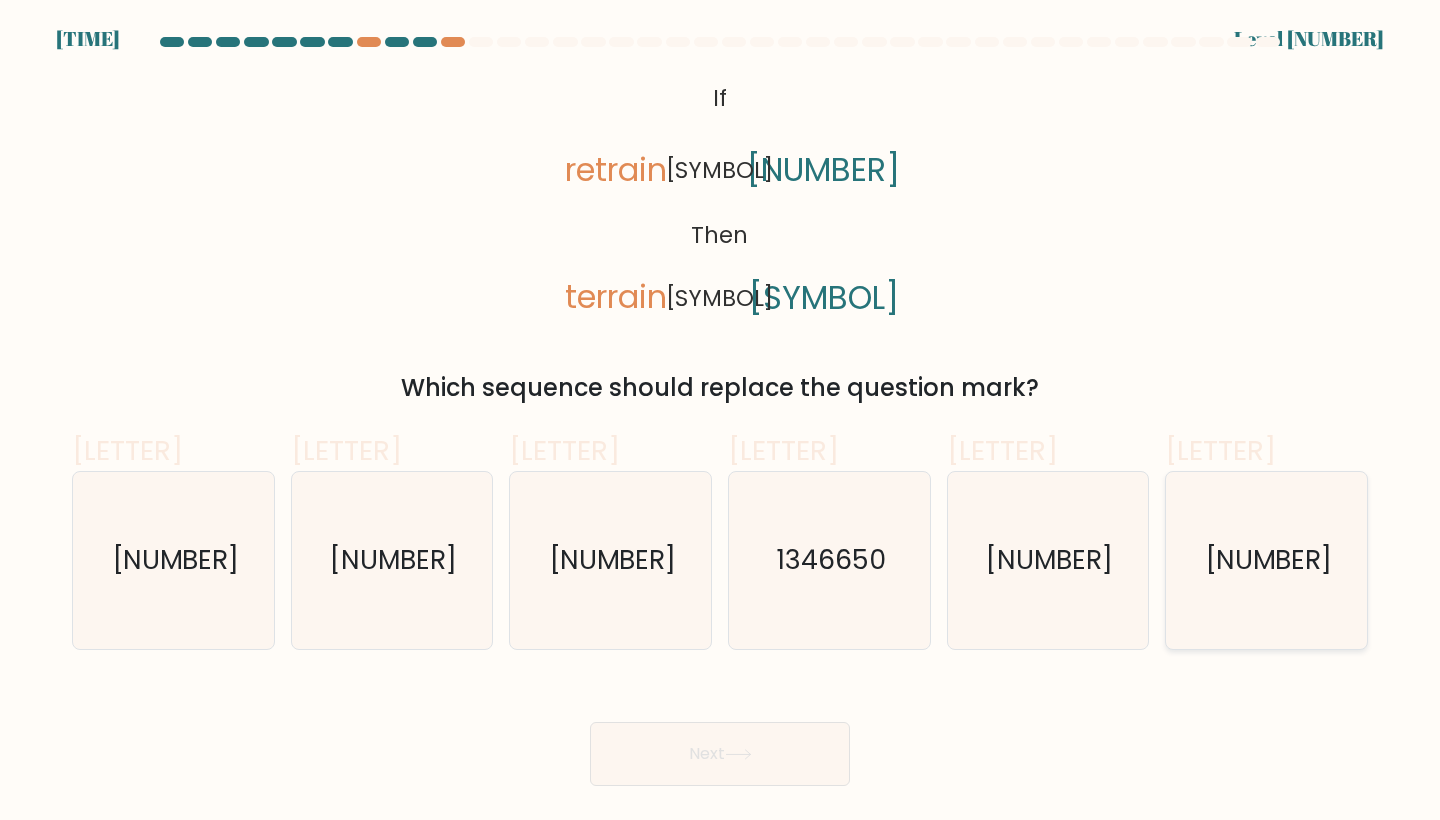 click on "[NUMBER]" at bounding box center (1266, 560) 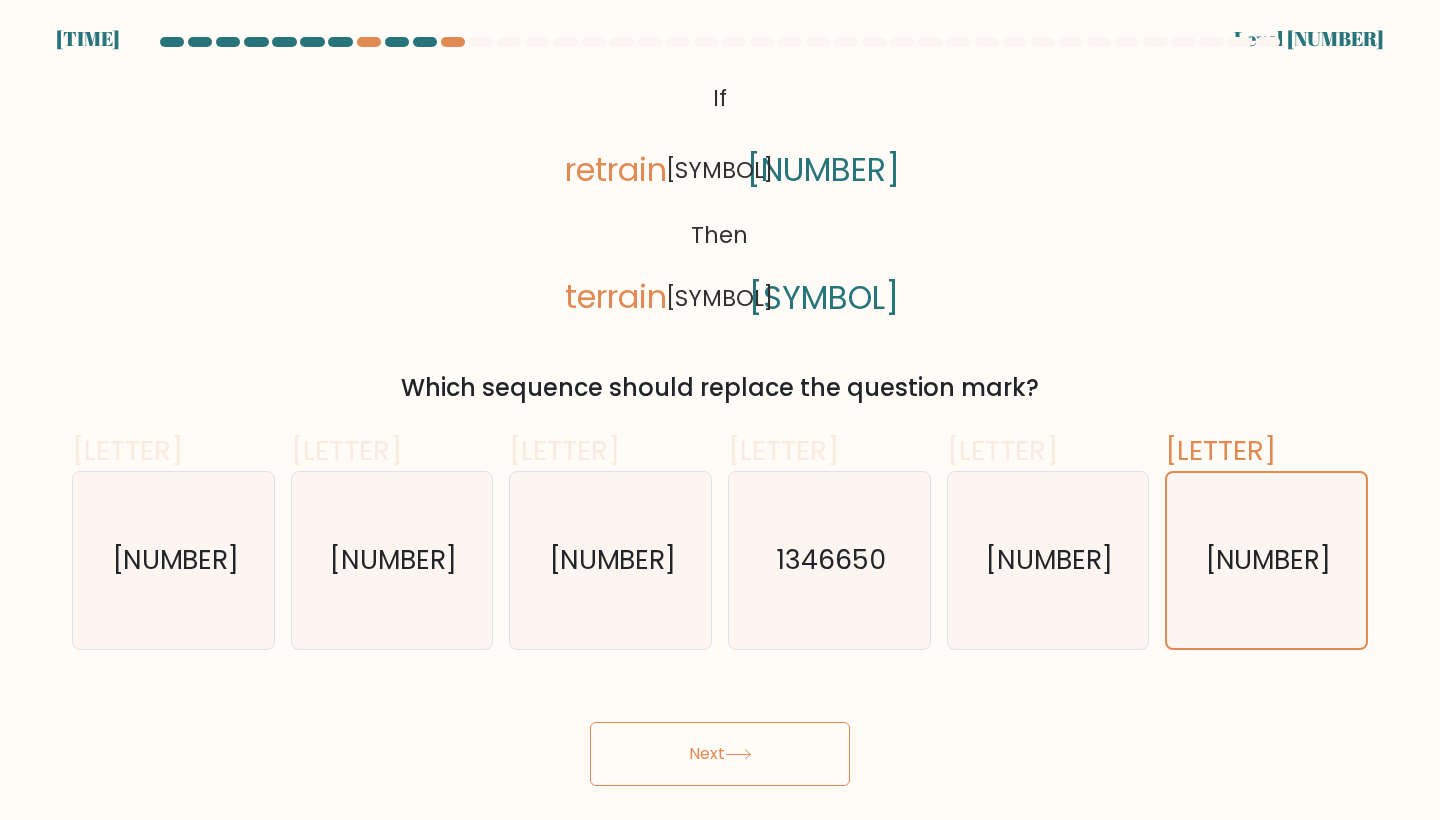 click at bounding box center [738, 754] 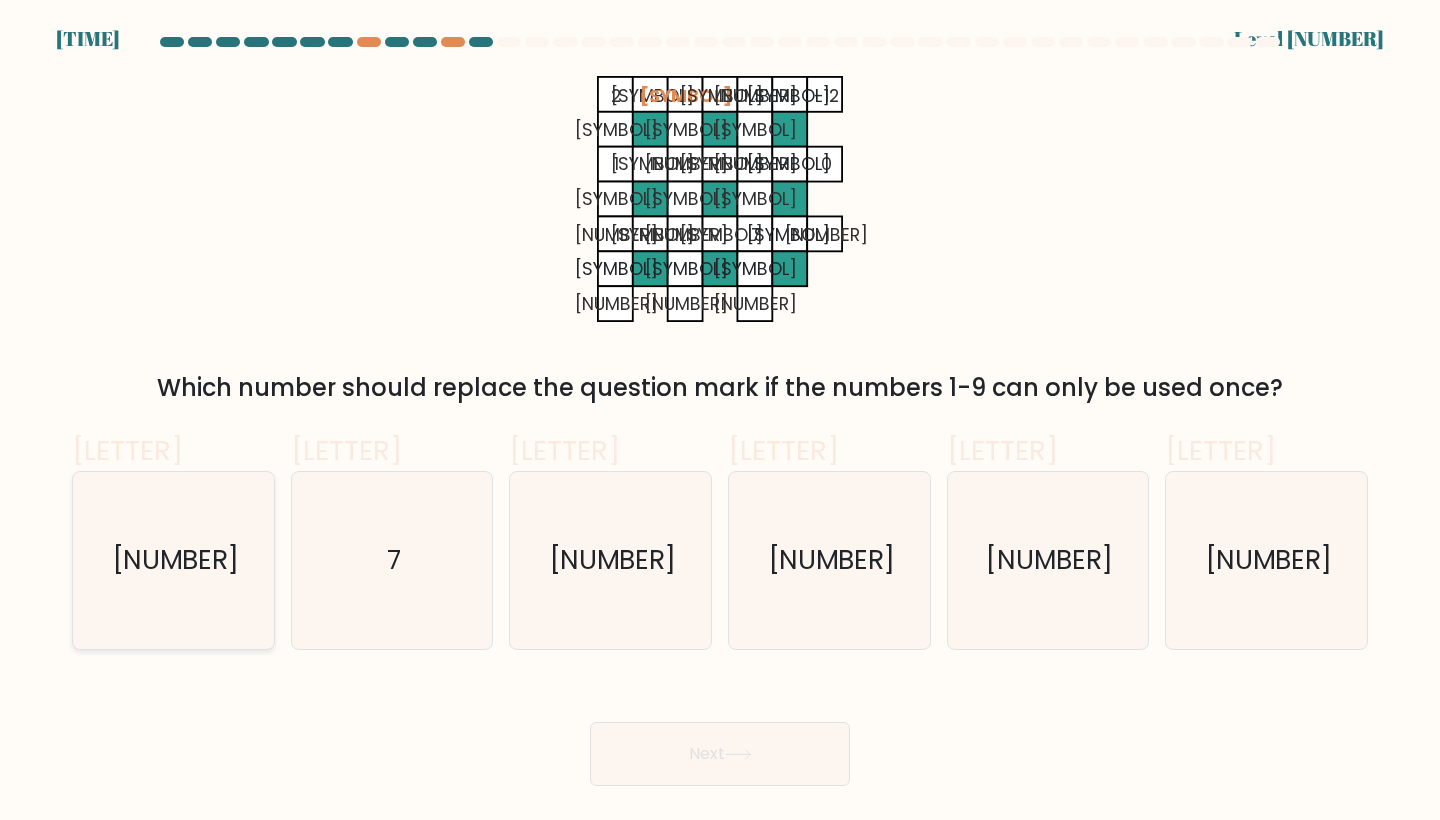 click on "[NUMBER]" at bounding box center [173, 560] 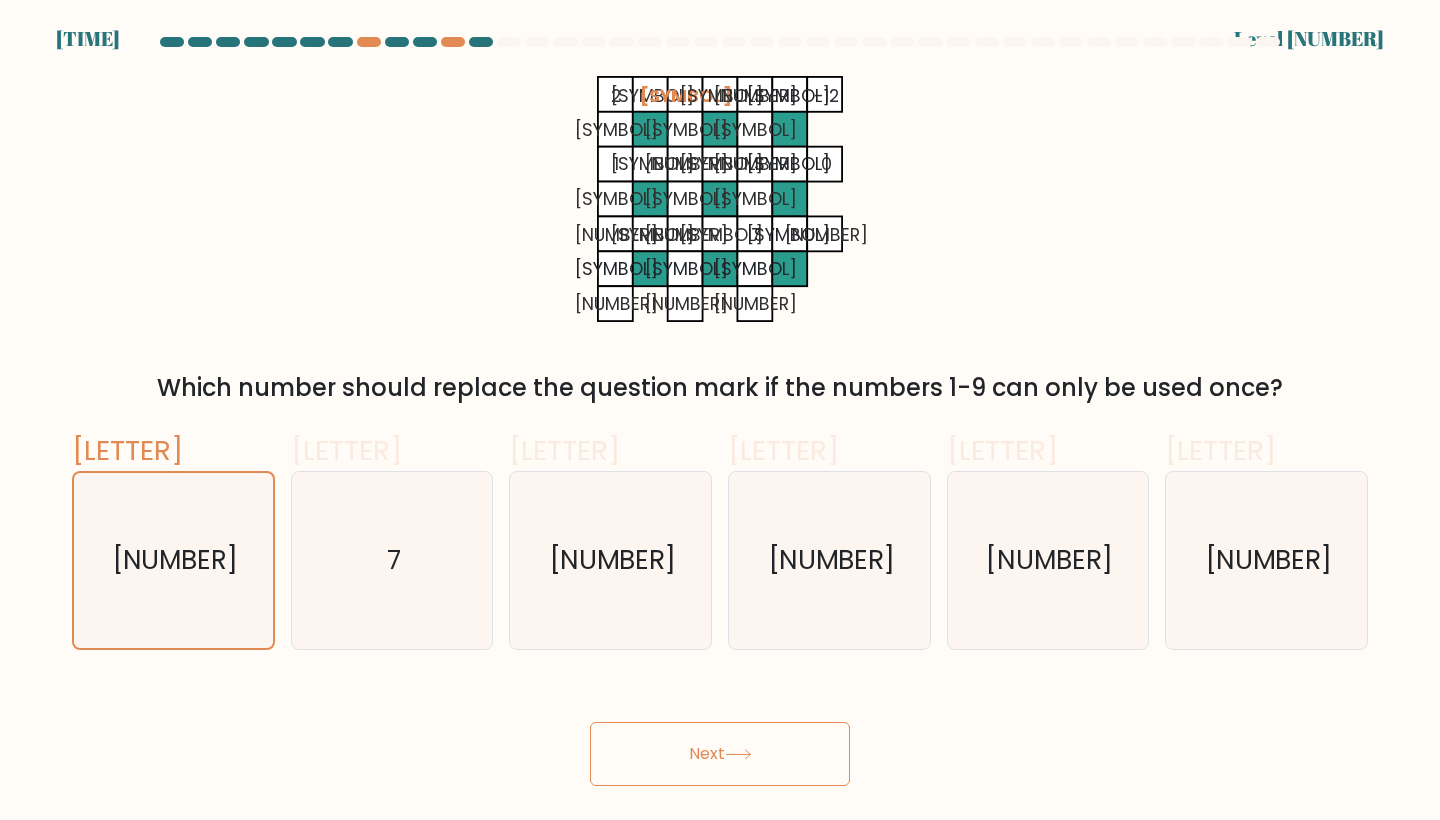 click on "Next" at bounding box center (720, 754) 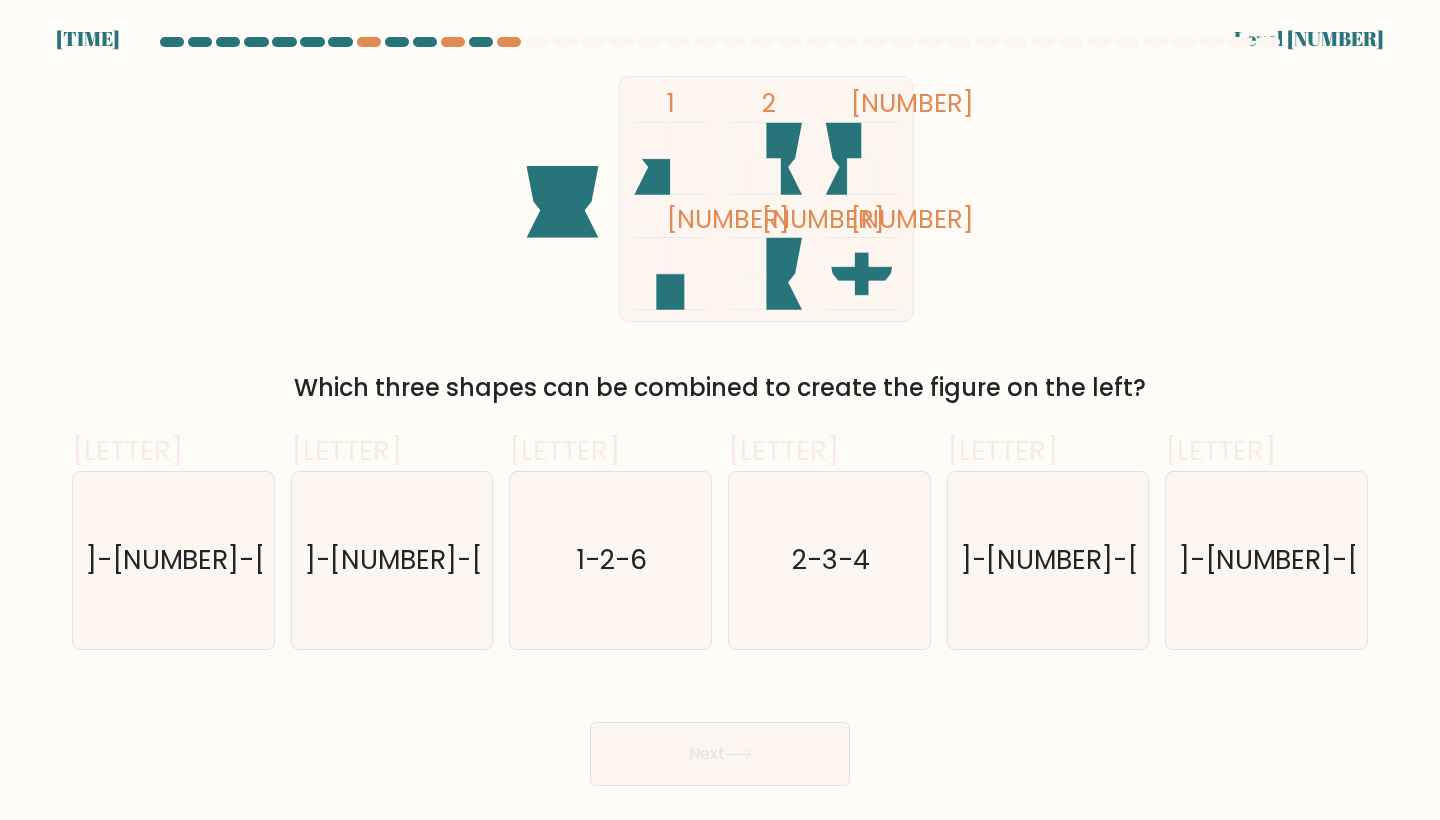 click on "Level [NUMBER]" at bounding box center [1309, 39] 